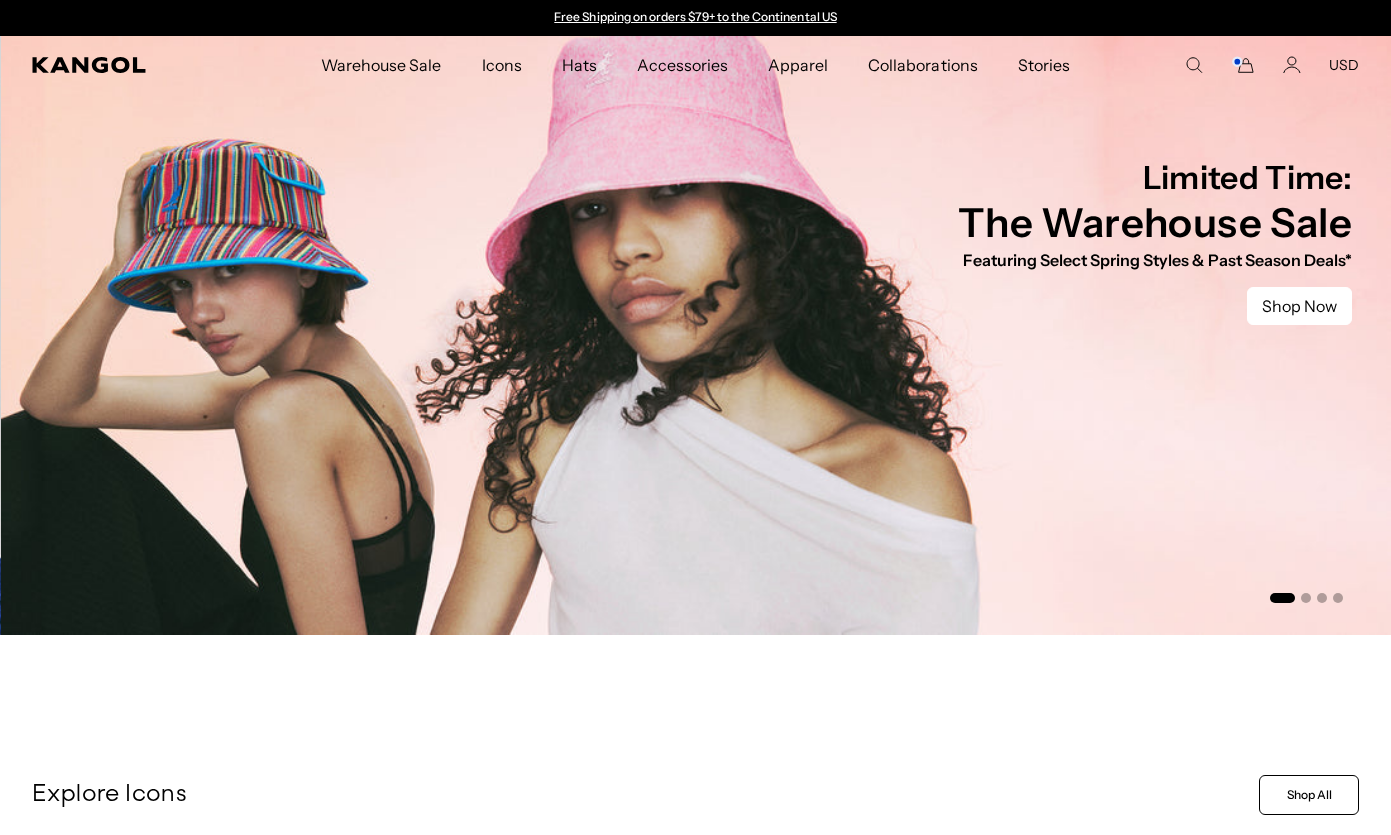 scroll, scrollTop: 0, scrollLeft: 0, axis: both 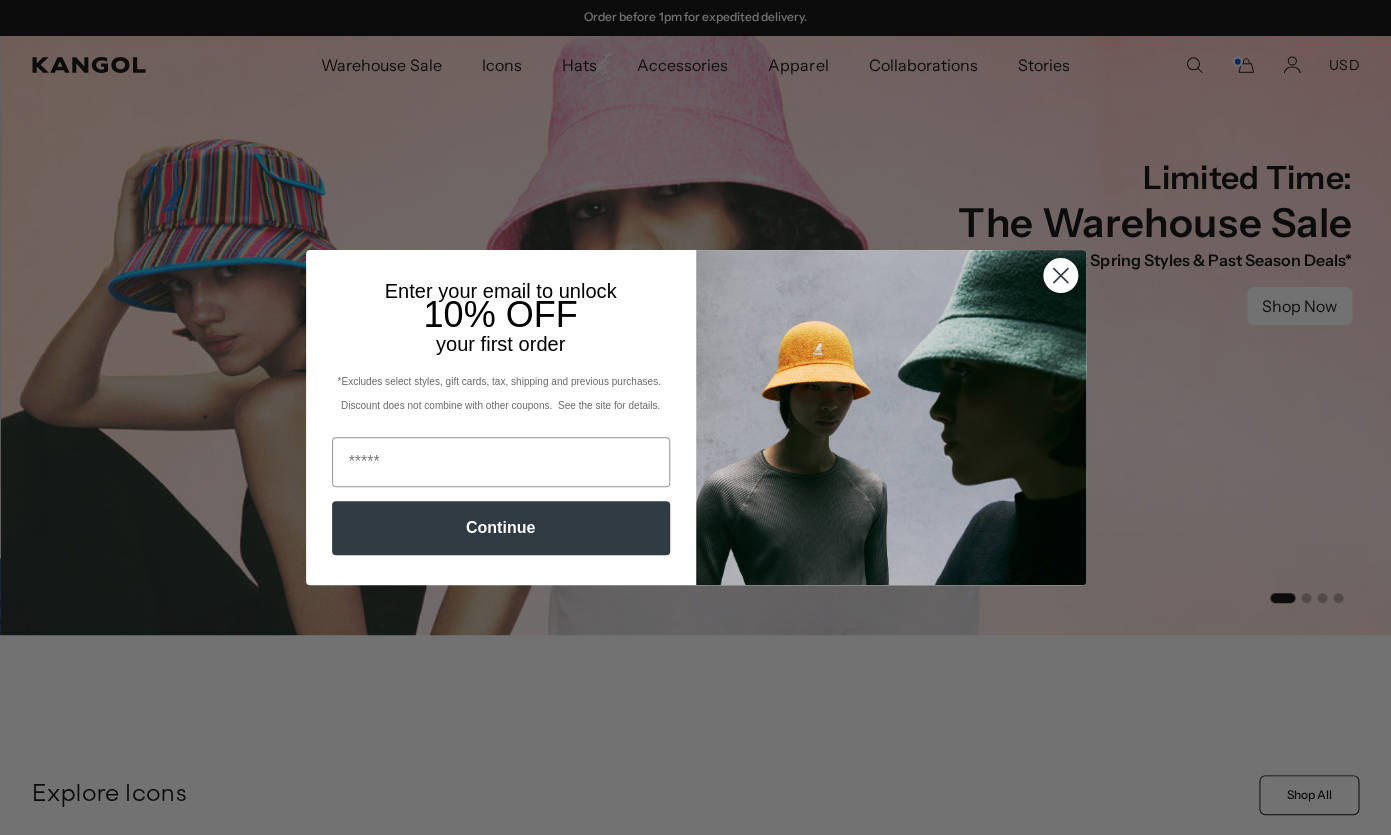 click 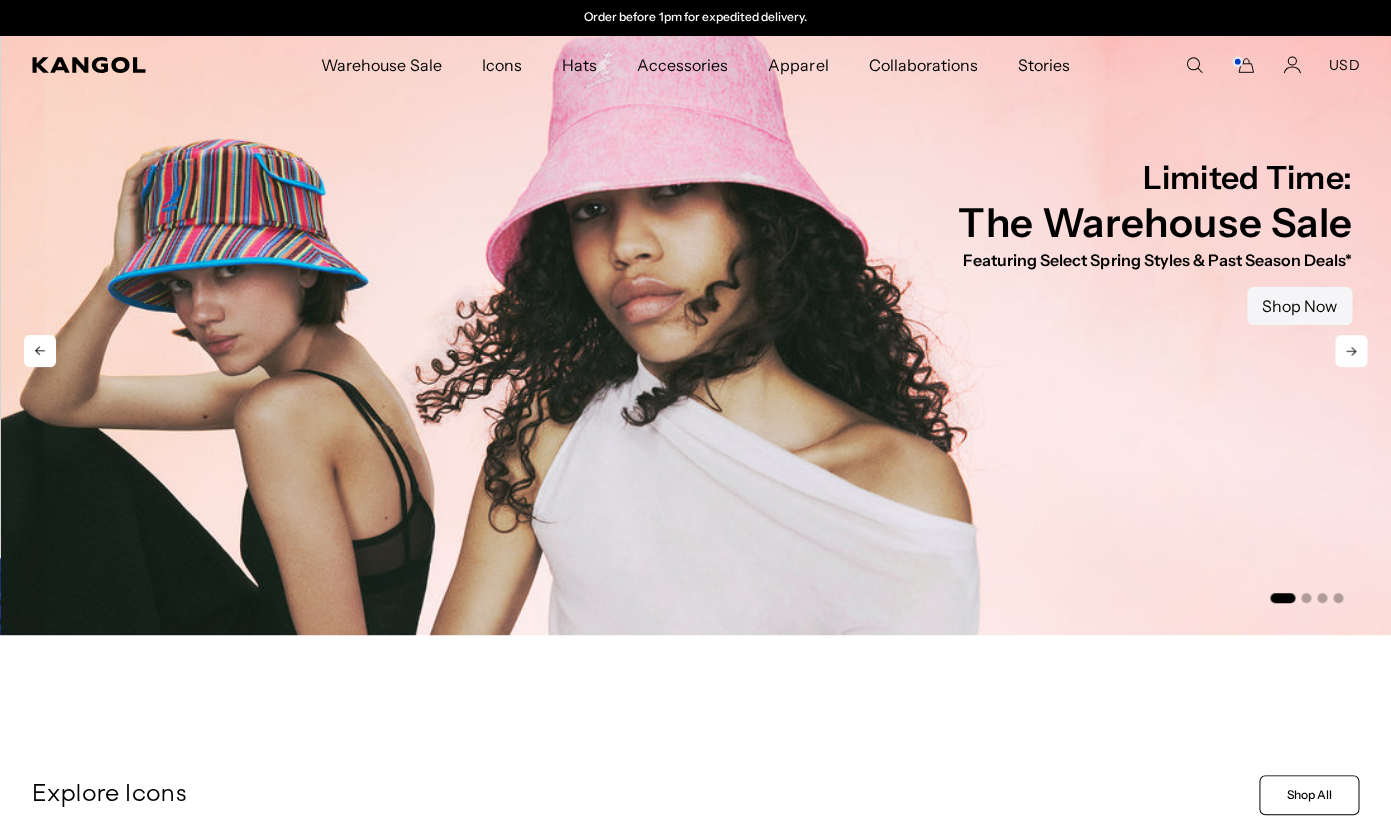 click on "Shop Now" at bounding box center [1299, 306] 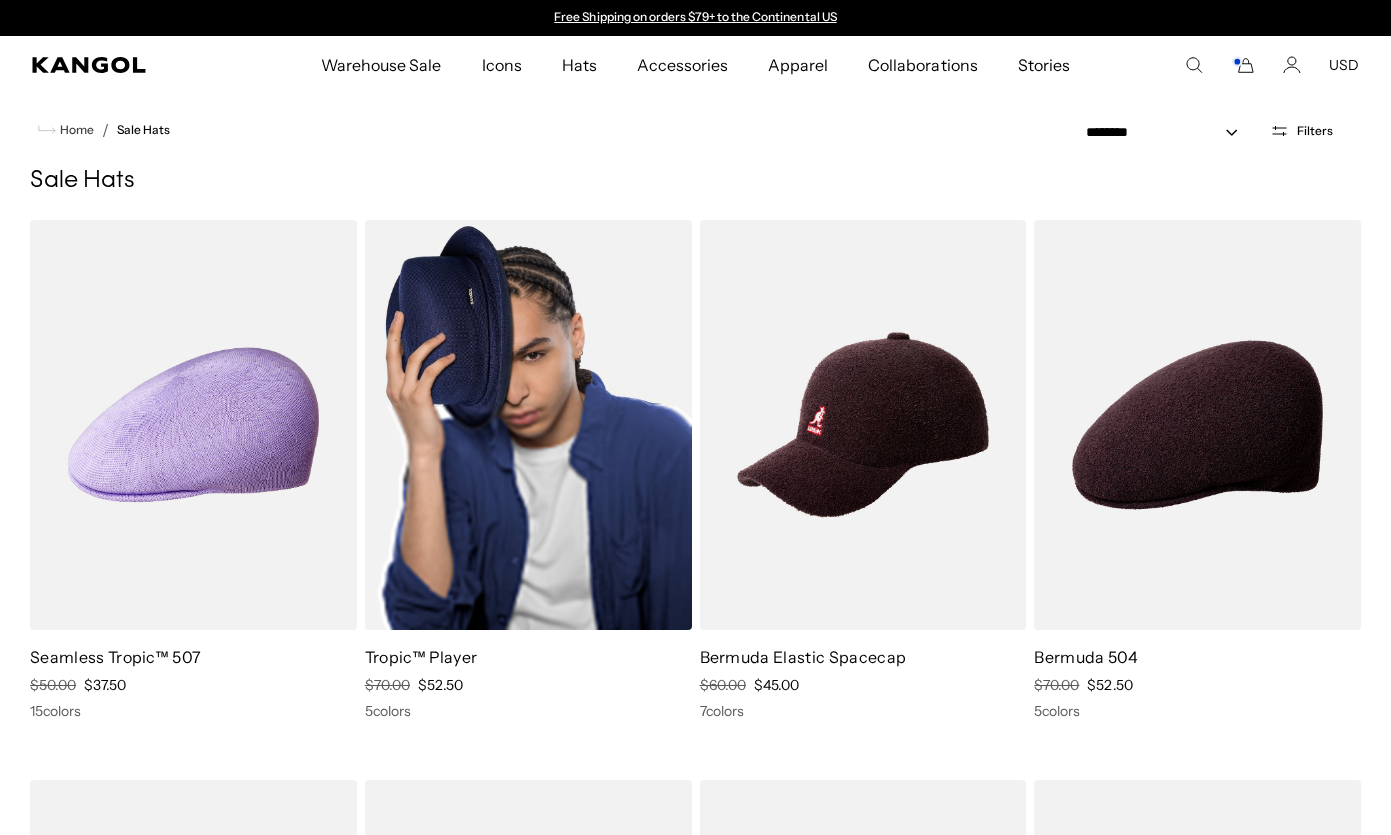 scroll, scrollTop: 0, scrollLeft: 0, axis: both 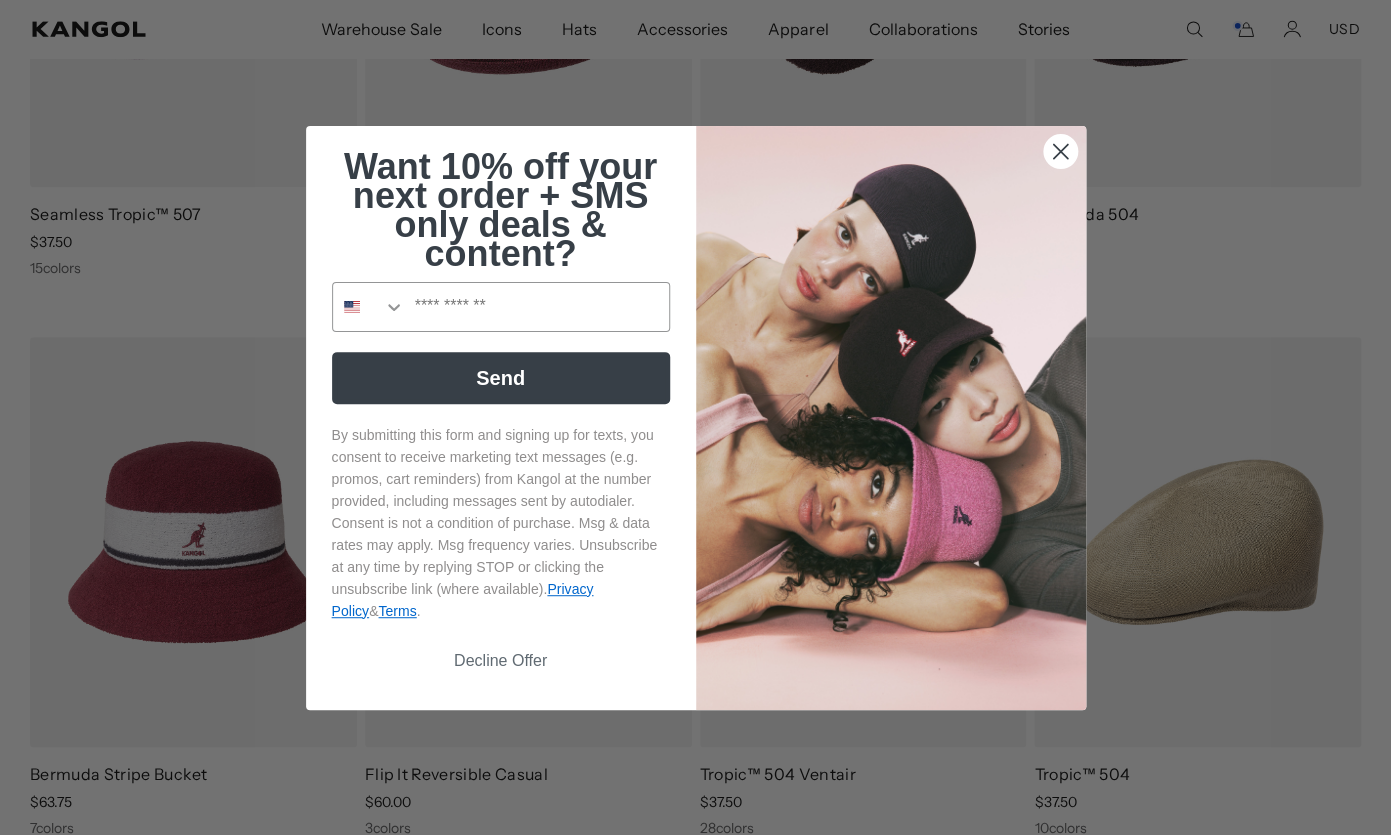 click 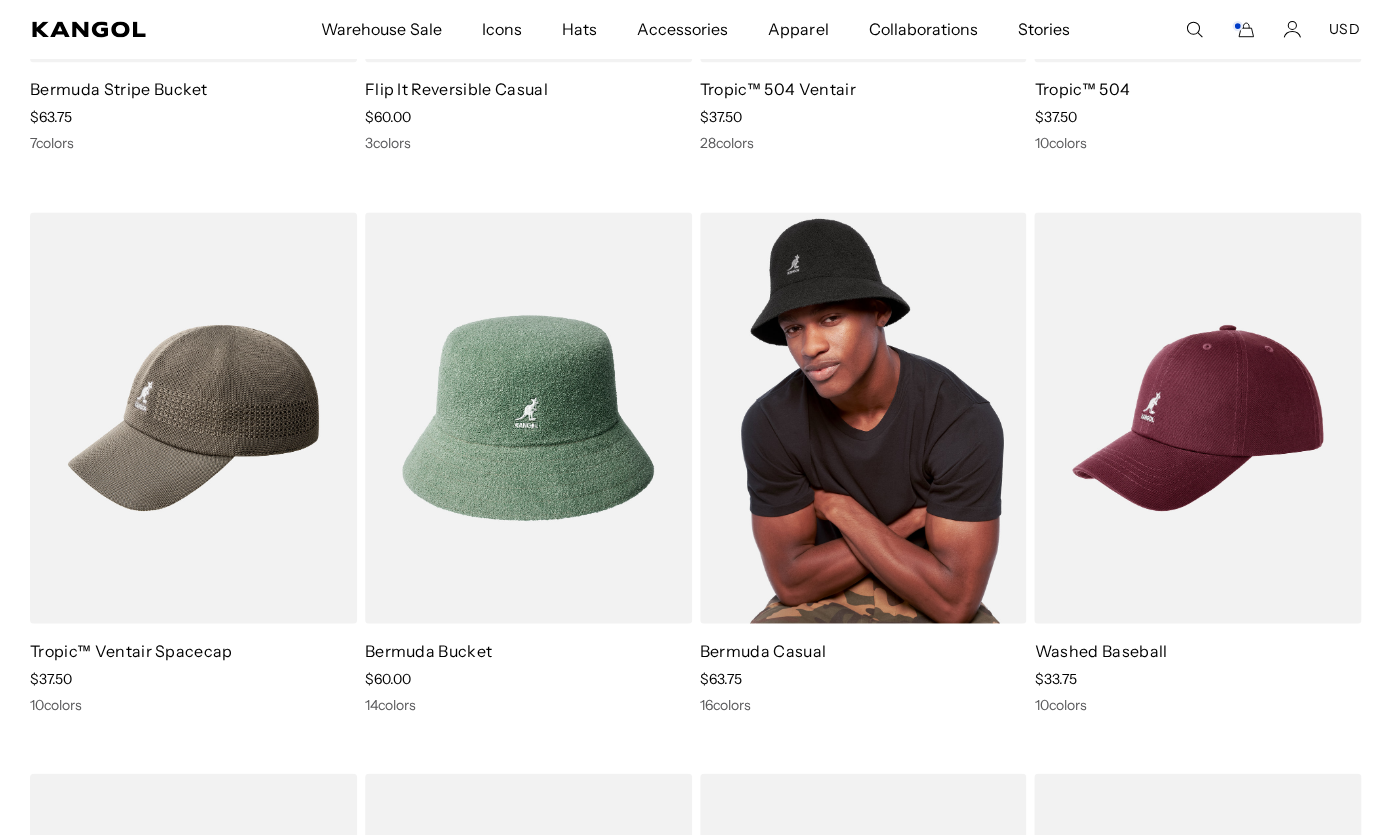 scroll, scrollTop: 1531, scrollLeft: 0, axis: vertical 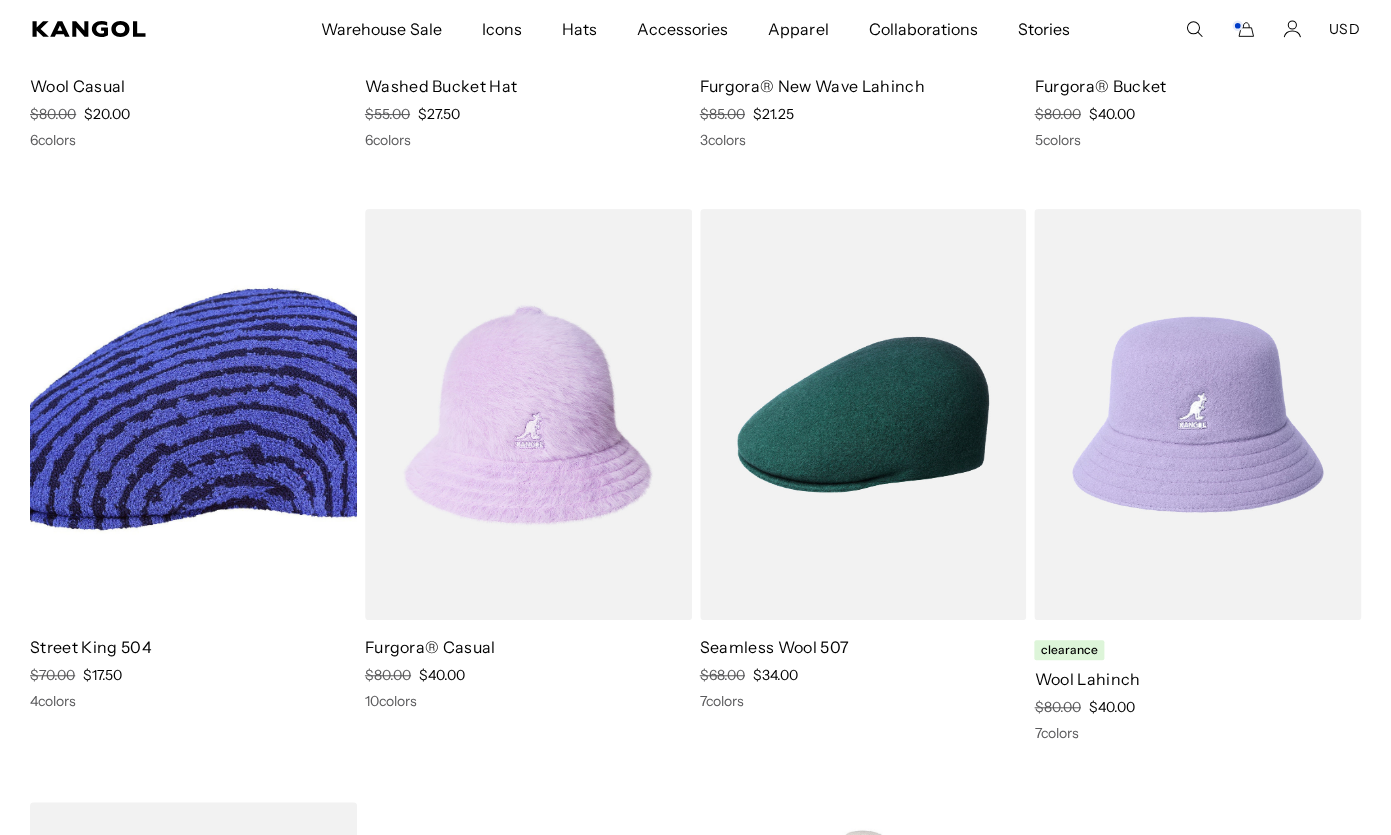 click at bounding box center [193, 414] 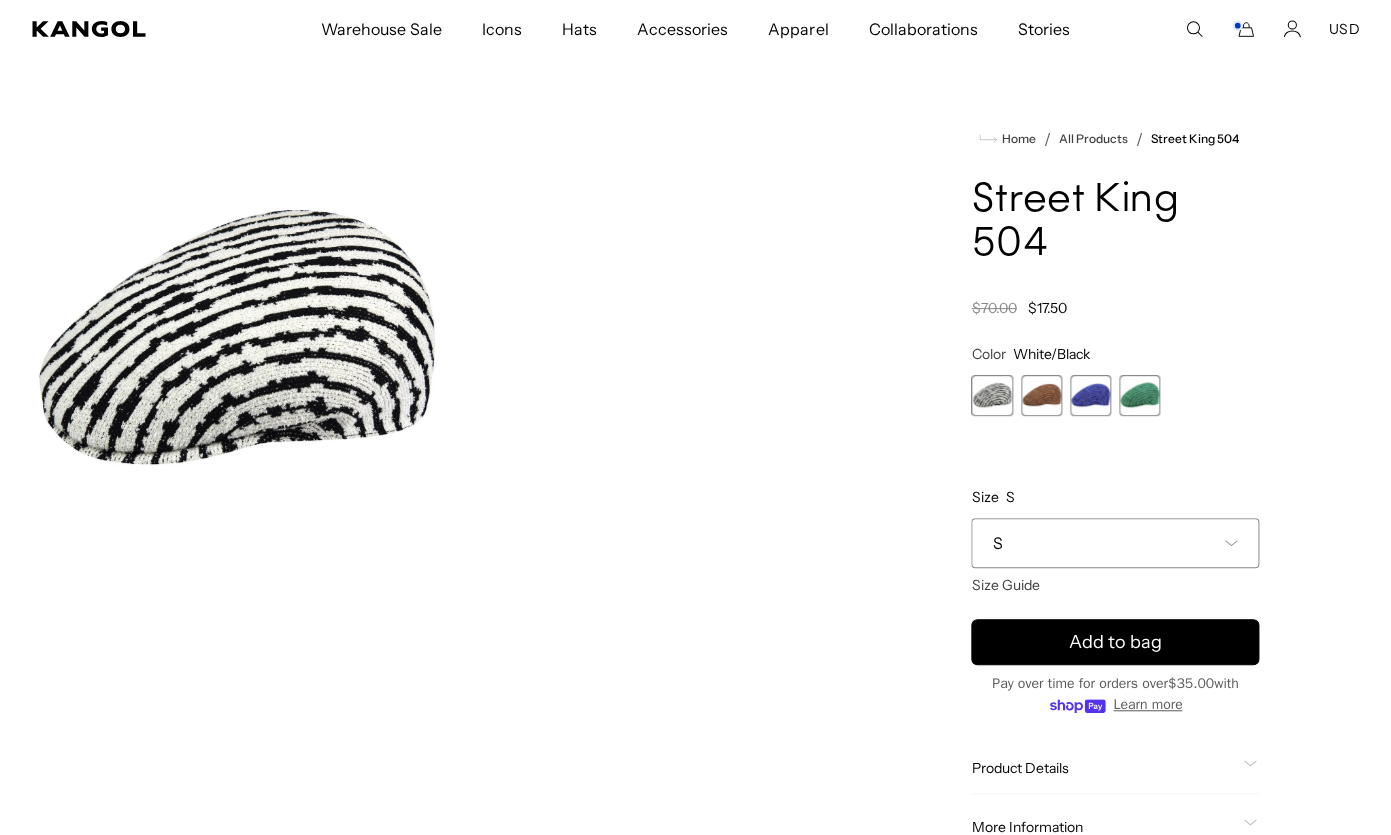 scroll, scrollTop: 43, scrollLeft: 0, axis: vertical 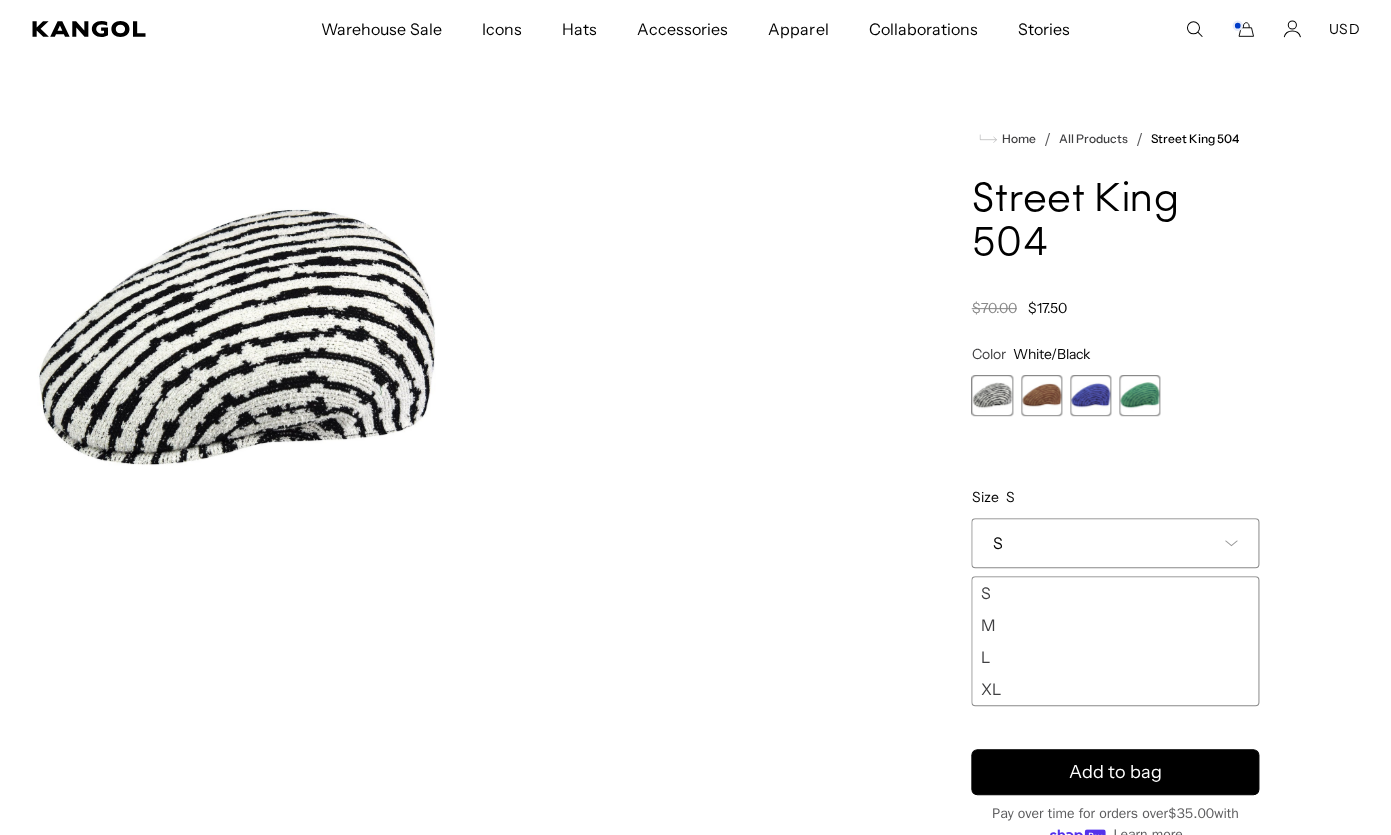 click on "M" at bounding box center (1115, 625) 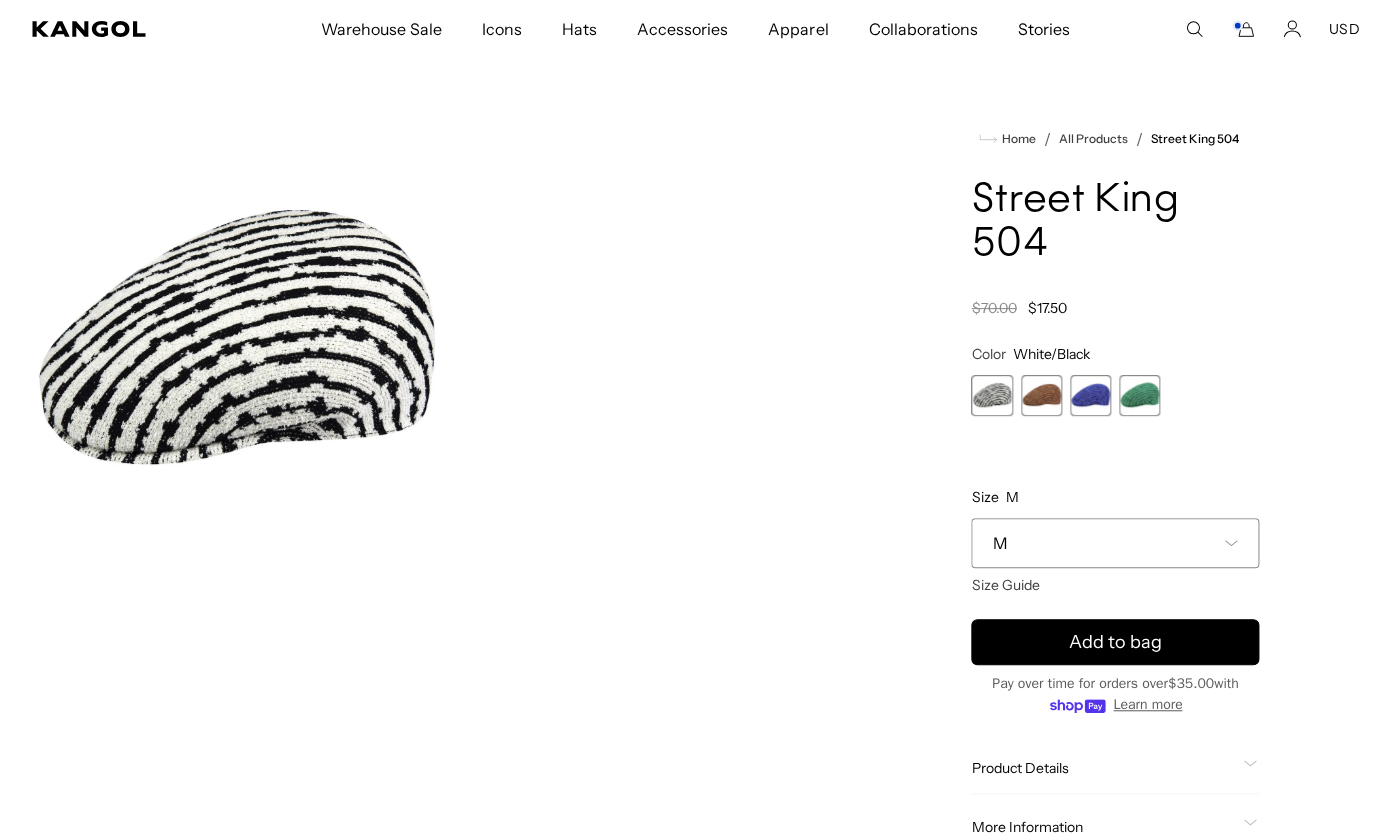 scroll, scrollTop: 0, scrollLeft: 0, axis: both 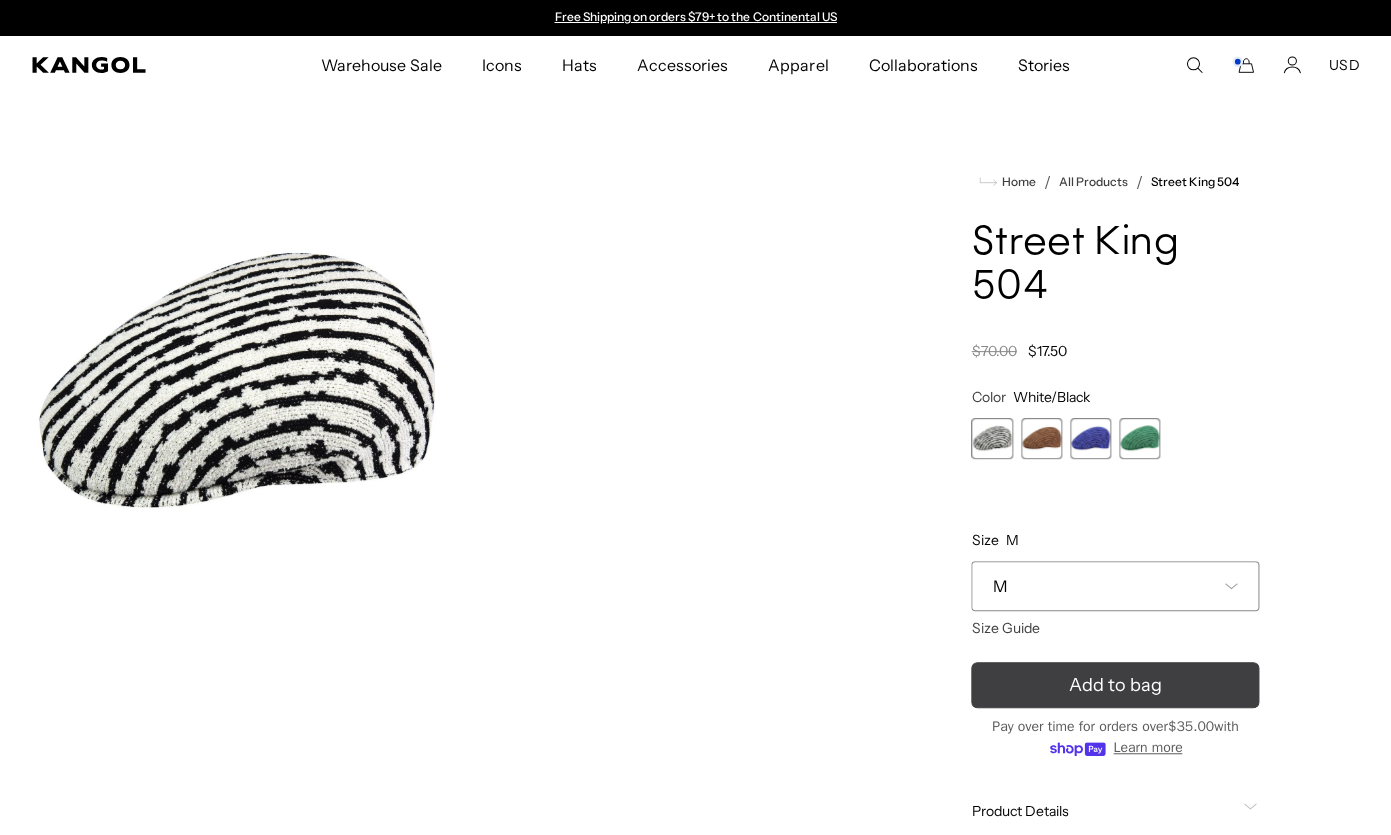 click on "Add to bag" at bounding box center [1115, 685] 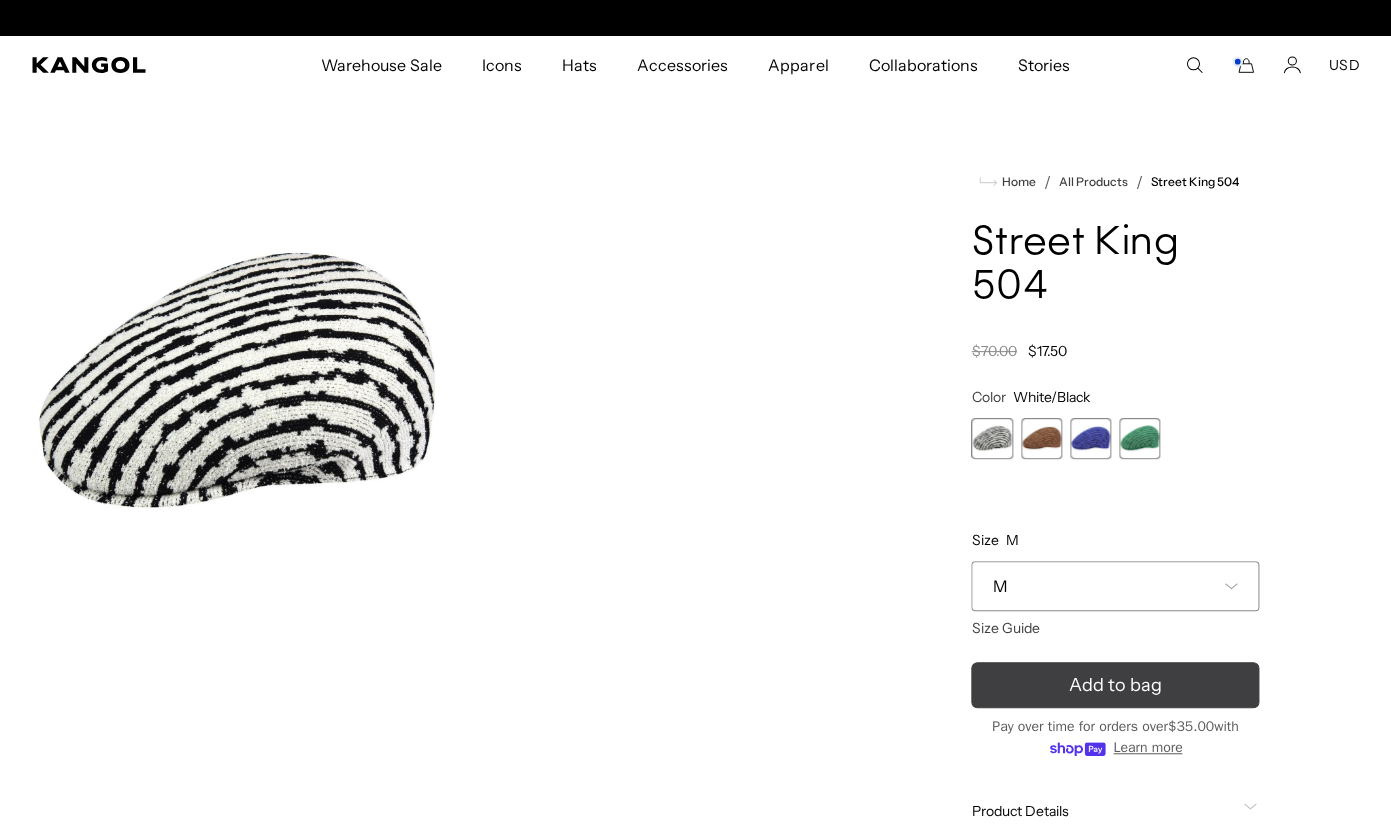 scroll, scrollTop: 0, scrollLeft: 412, axis: horizontal 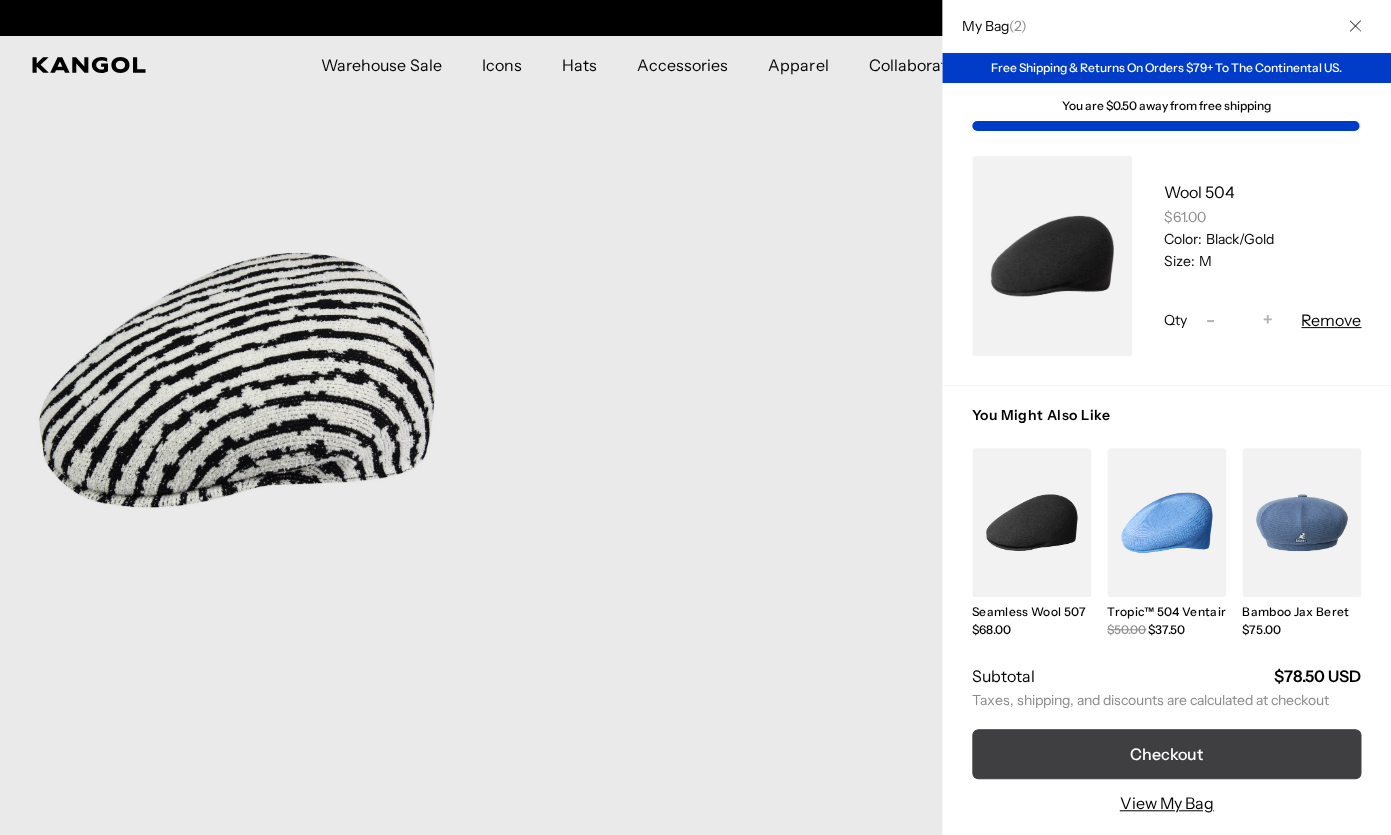 click on "Checkout" at bounding box center [1166, 754] 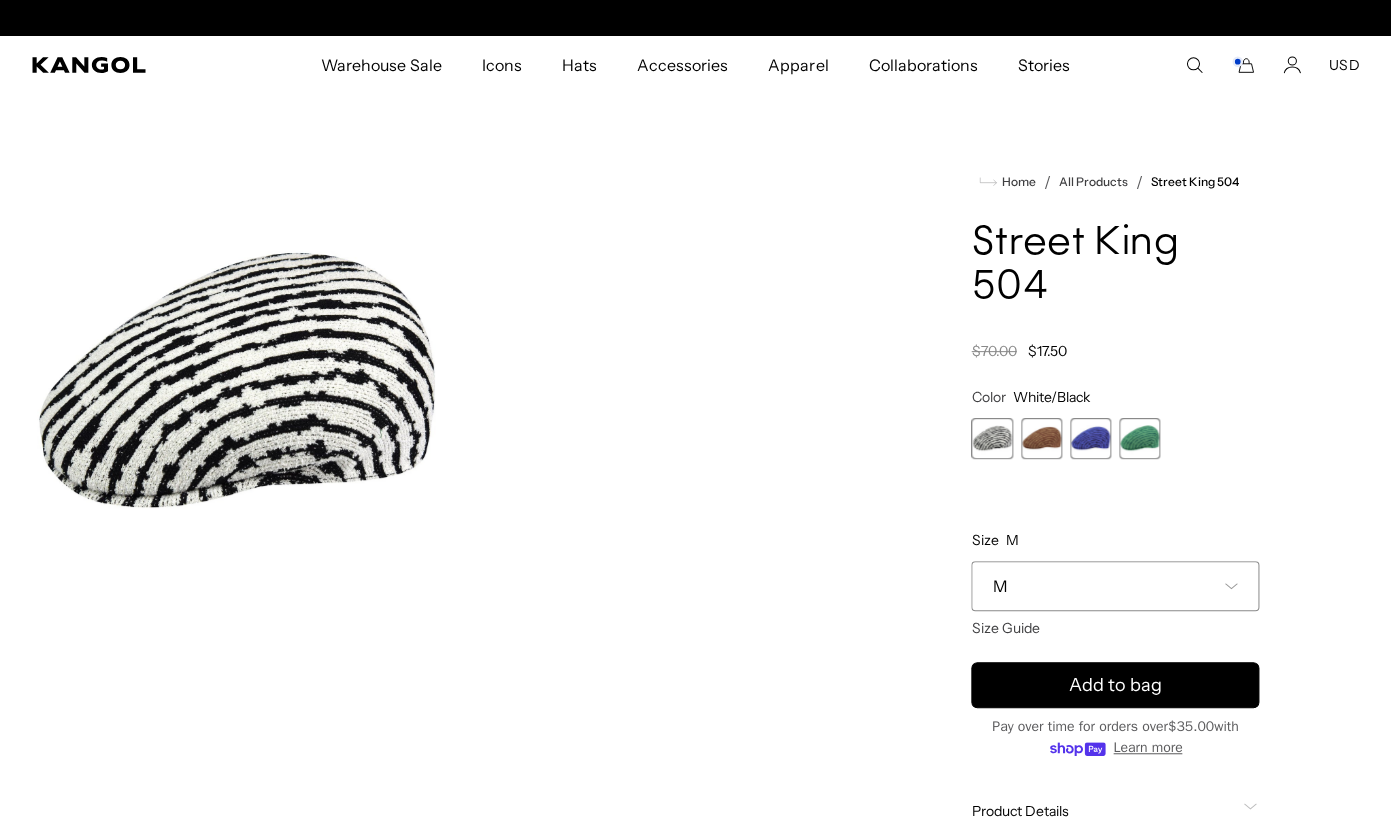 scroll, scrollTop: 229, scrollLeft: 0, axis: vertical 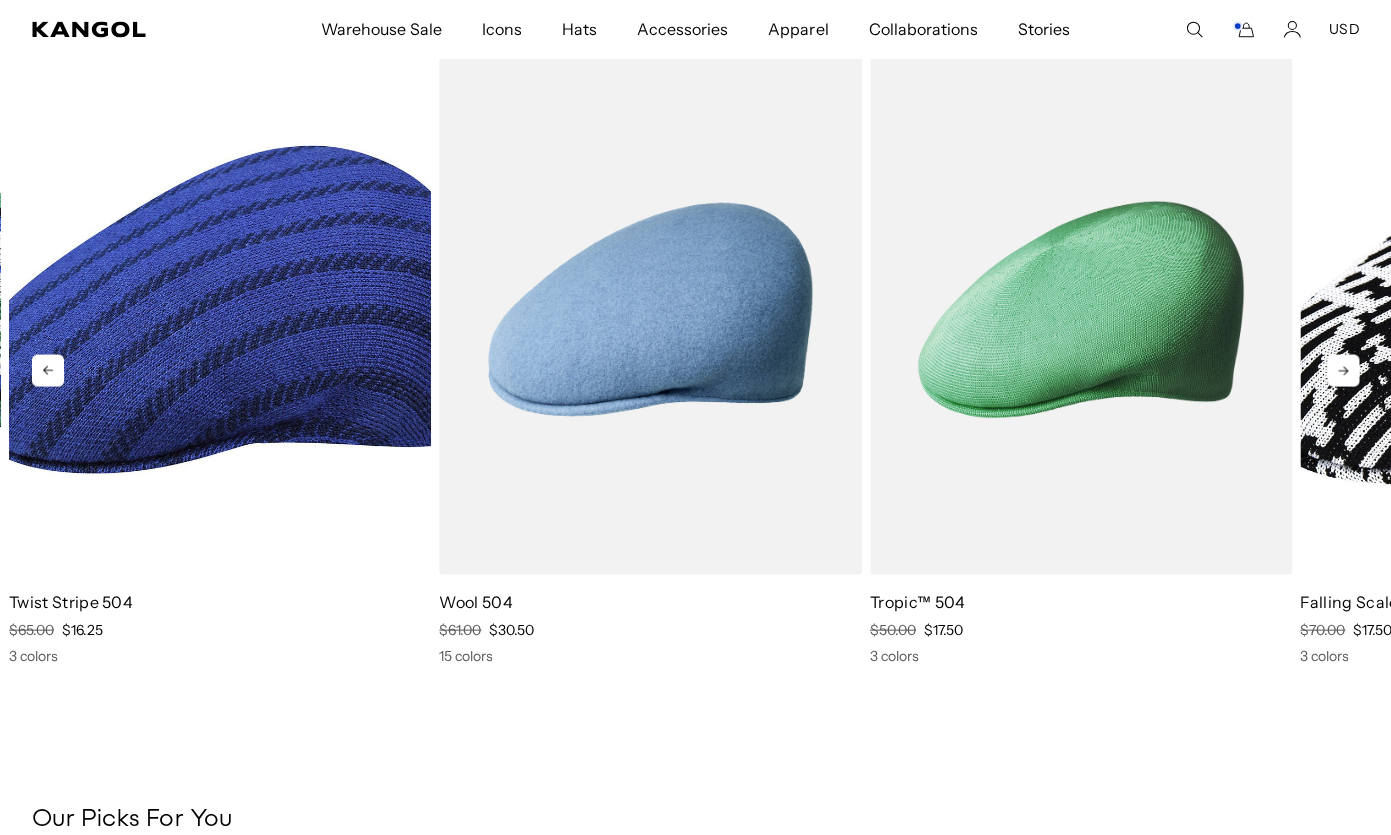 click 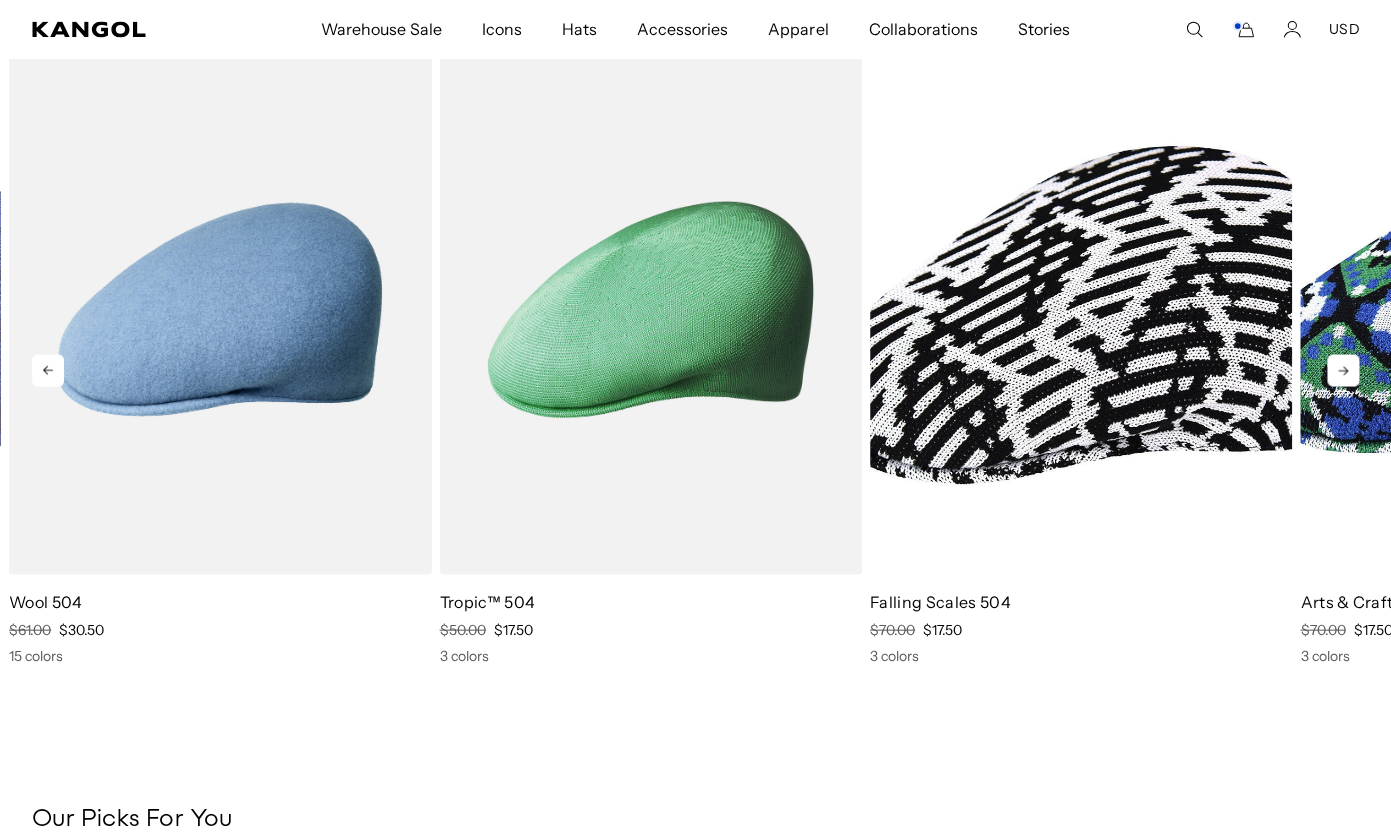 click 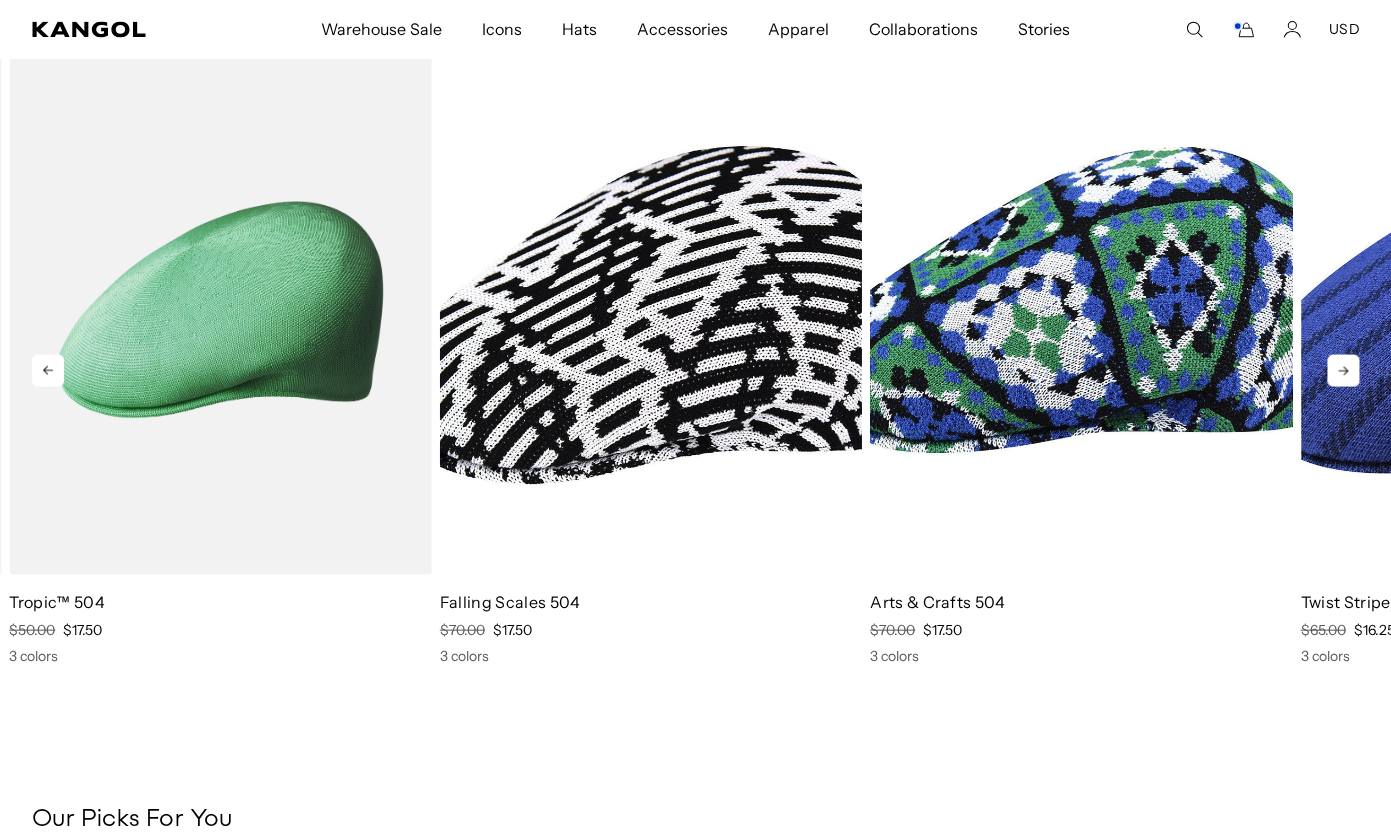 click 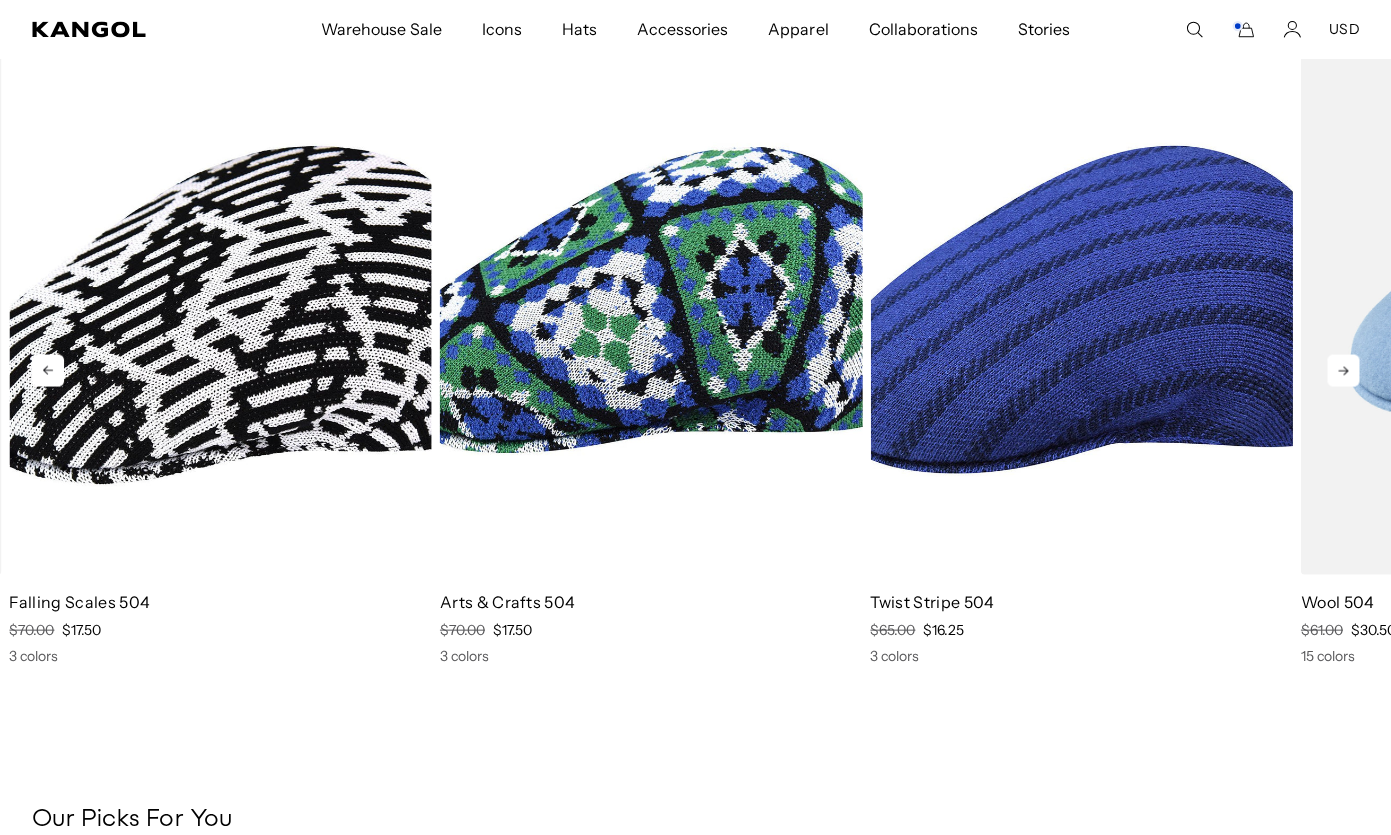 scroll, scrollTop: 1172, scrollLeft: 0, axis: vertical 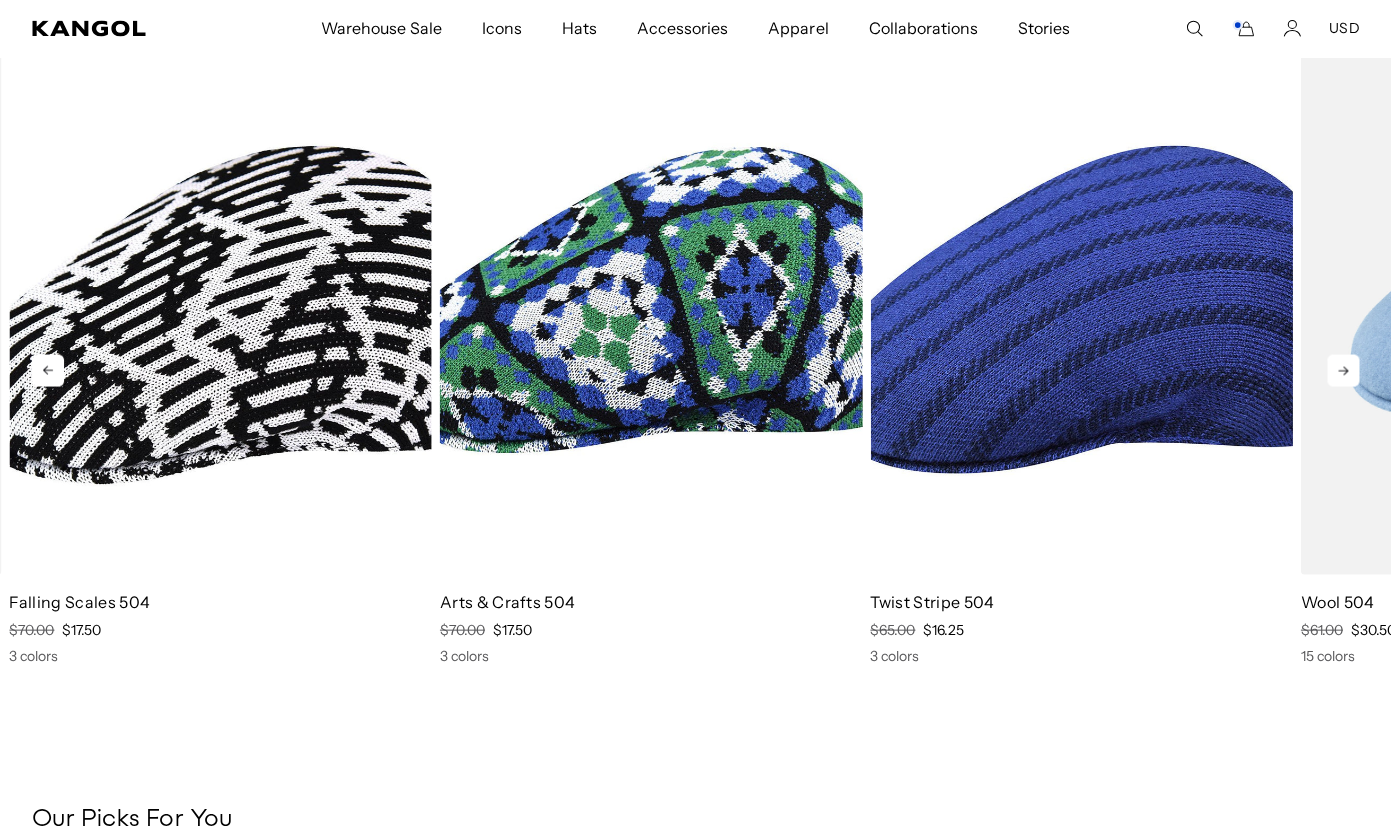 click 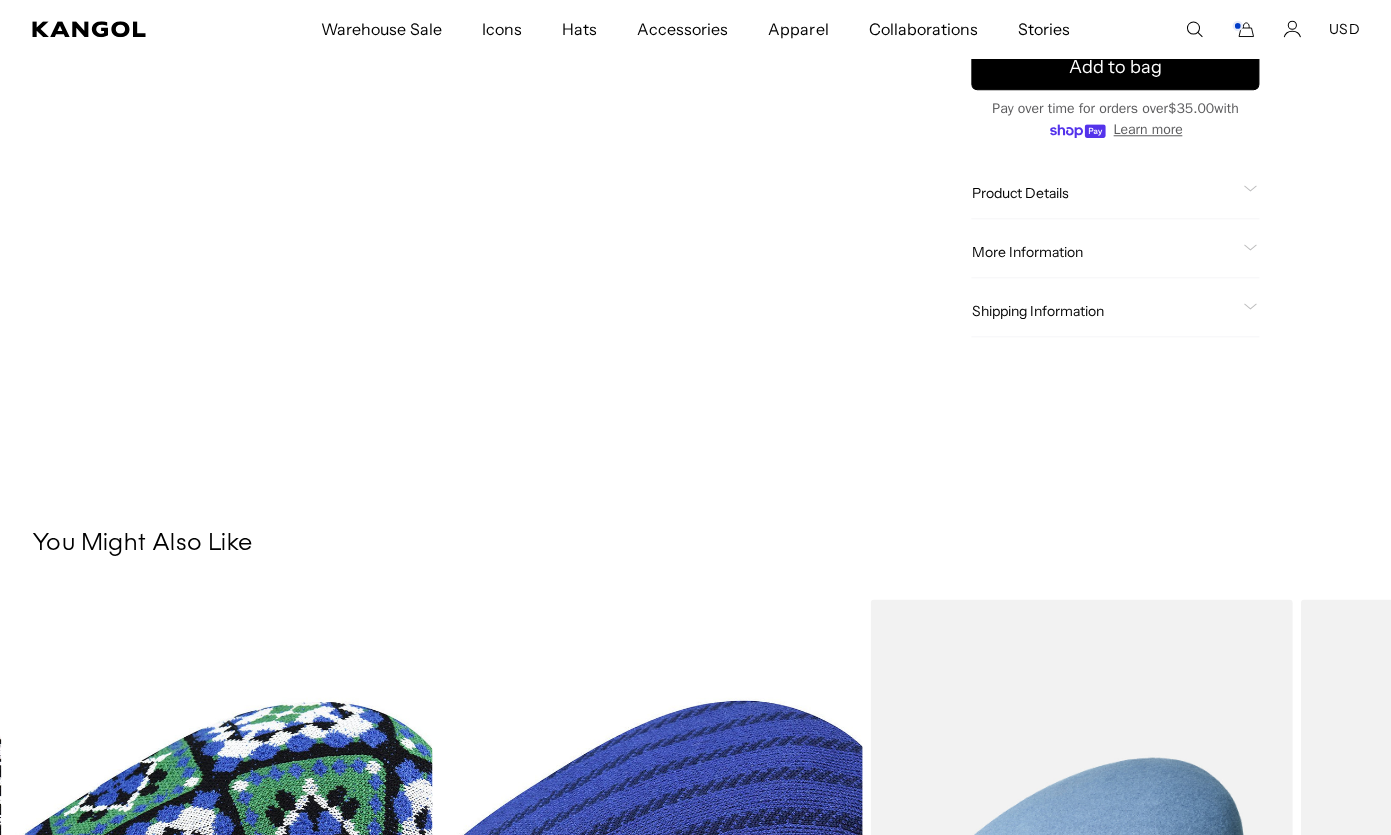 scroll, scrollTop: 0, scrollLeft: 0, axis: both 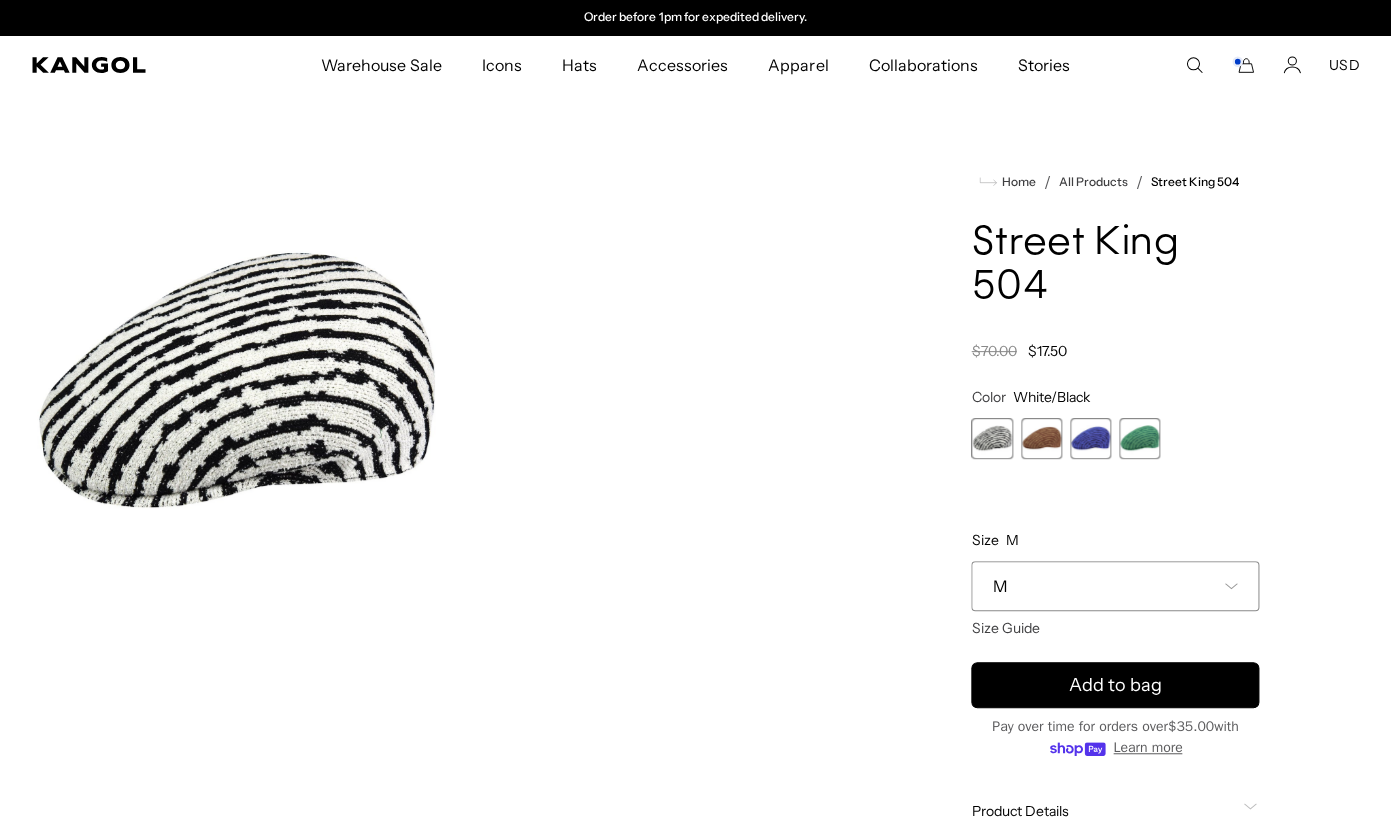 click on "USD" at bounding box center (1344, 65) 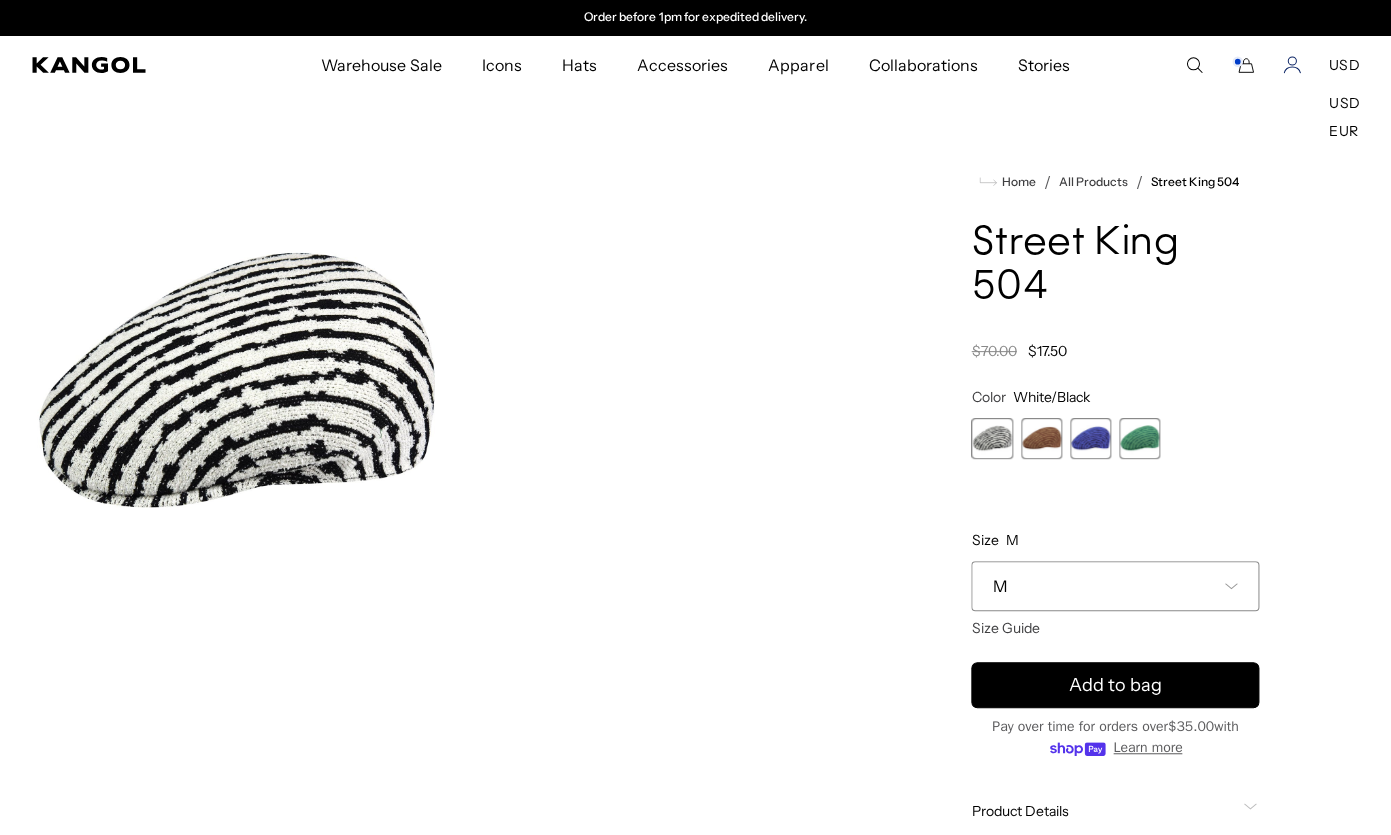 click 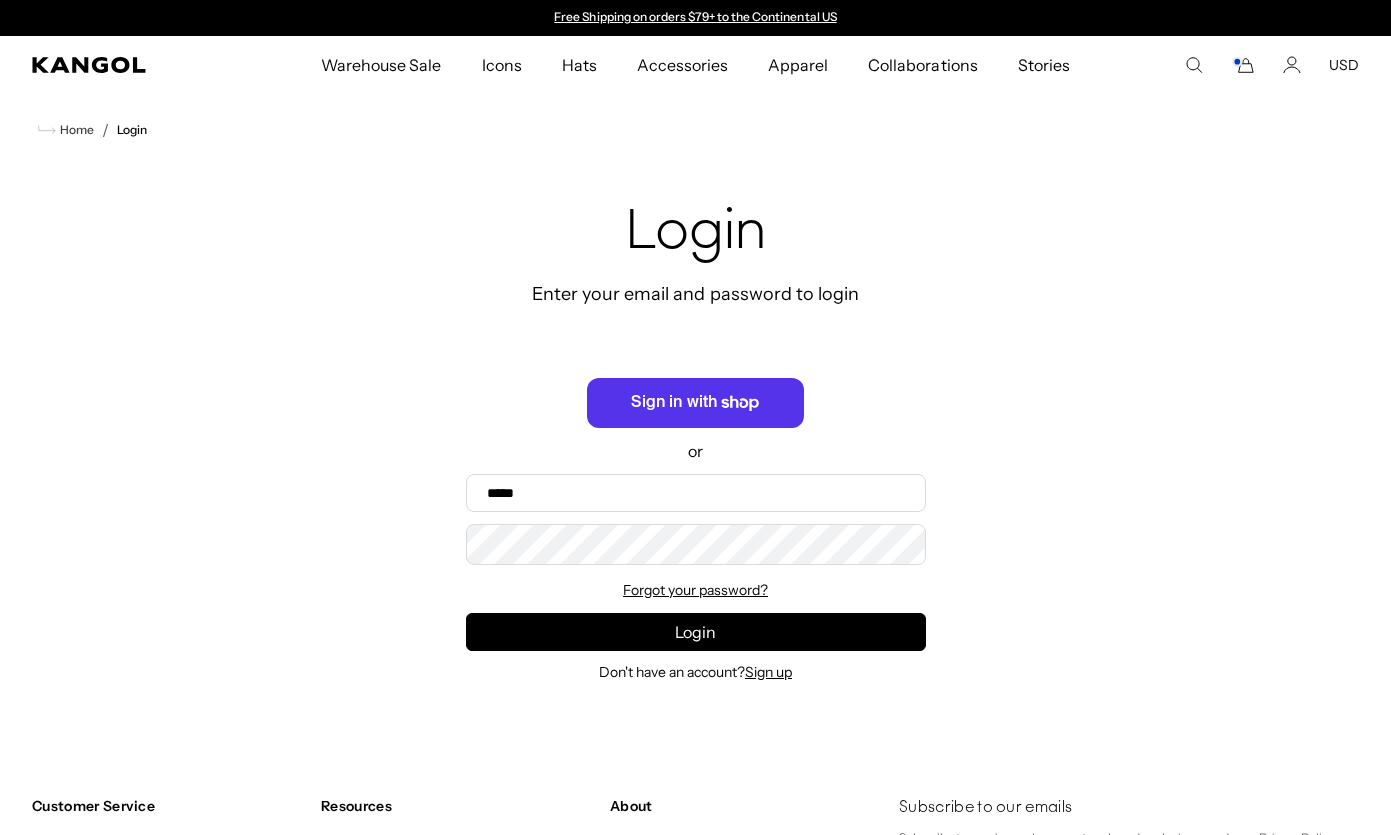 scroll, scrollTop: 0, scrollLeft: 0, axis: both 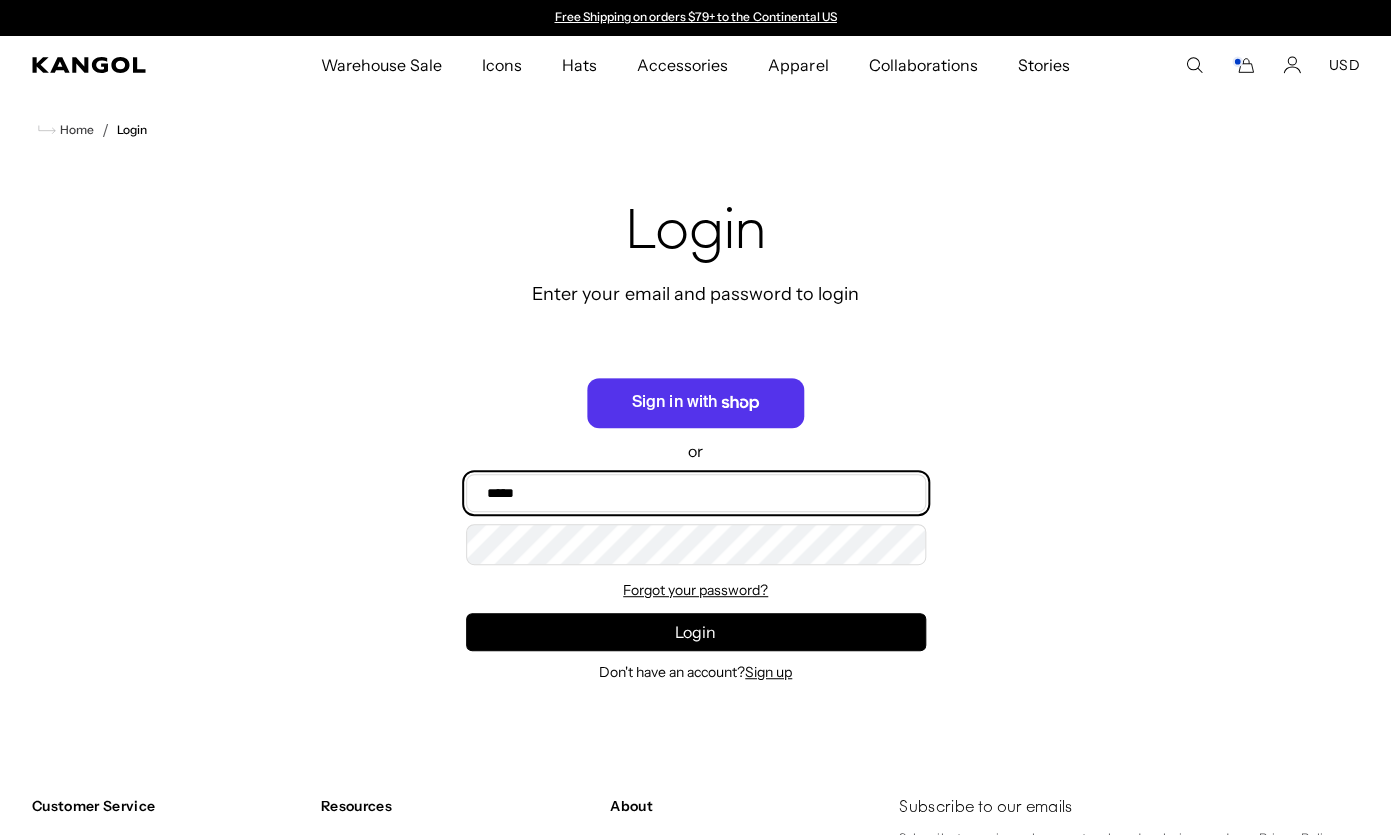 click on "Email" at bounding box center [696, 493] 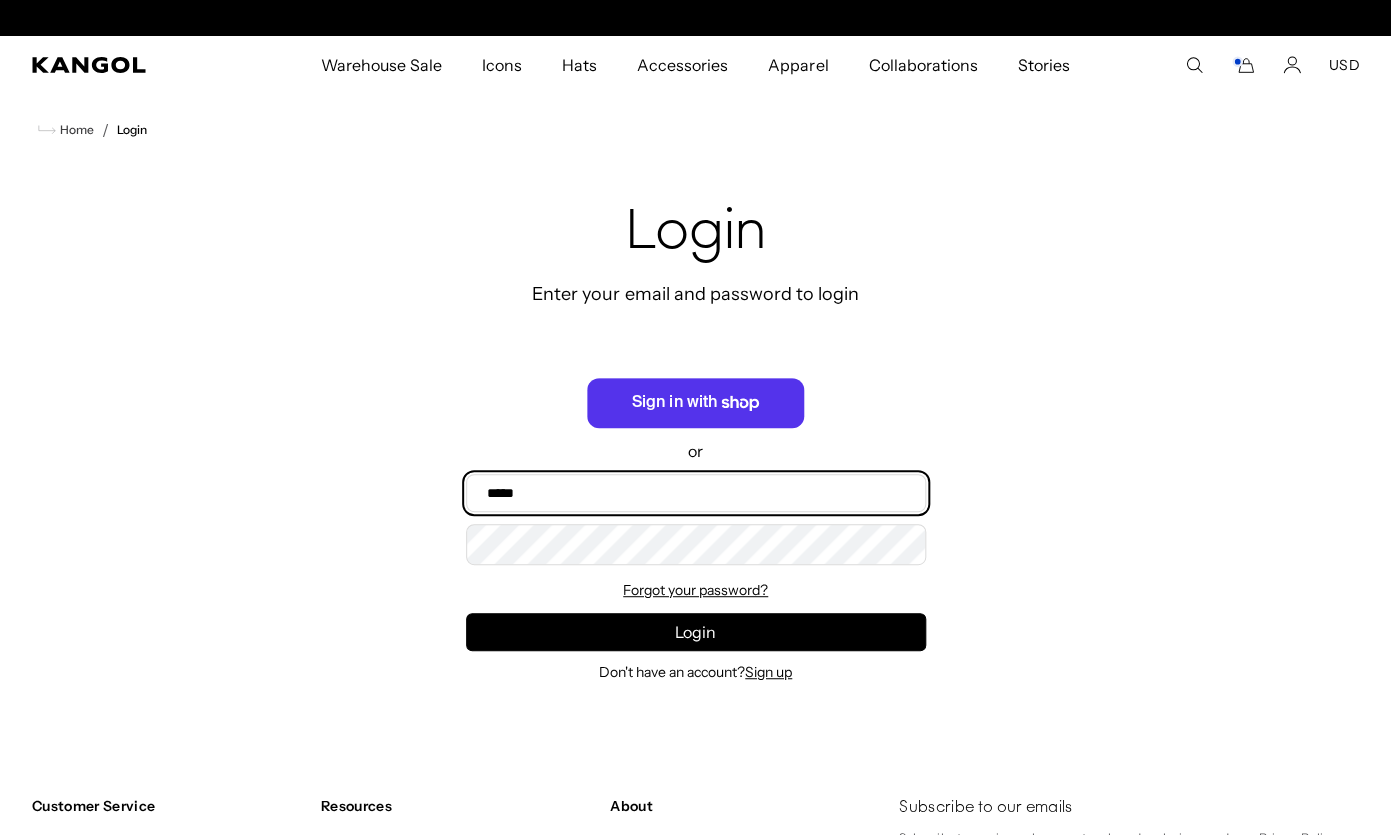 scroll, scrollTop: 0, scrollLeft: 412, axis: horizontal 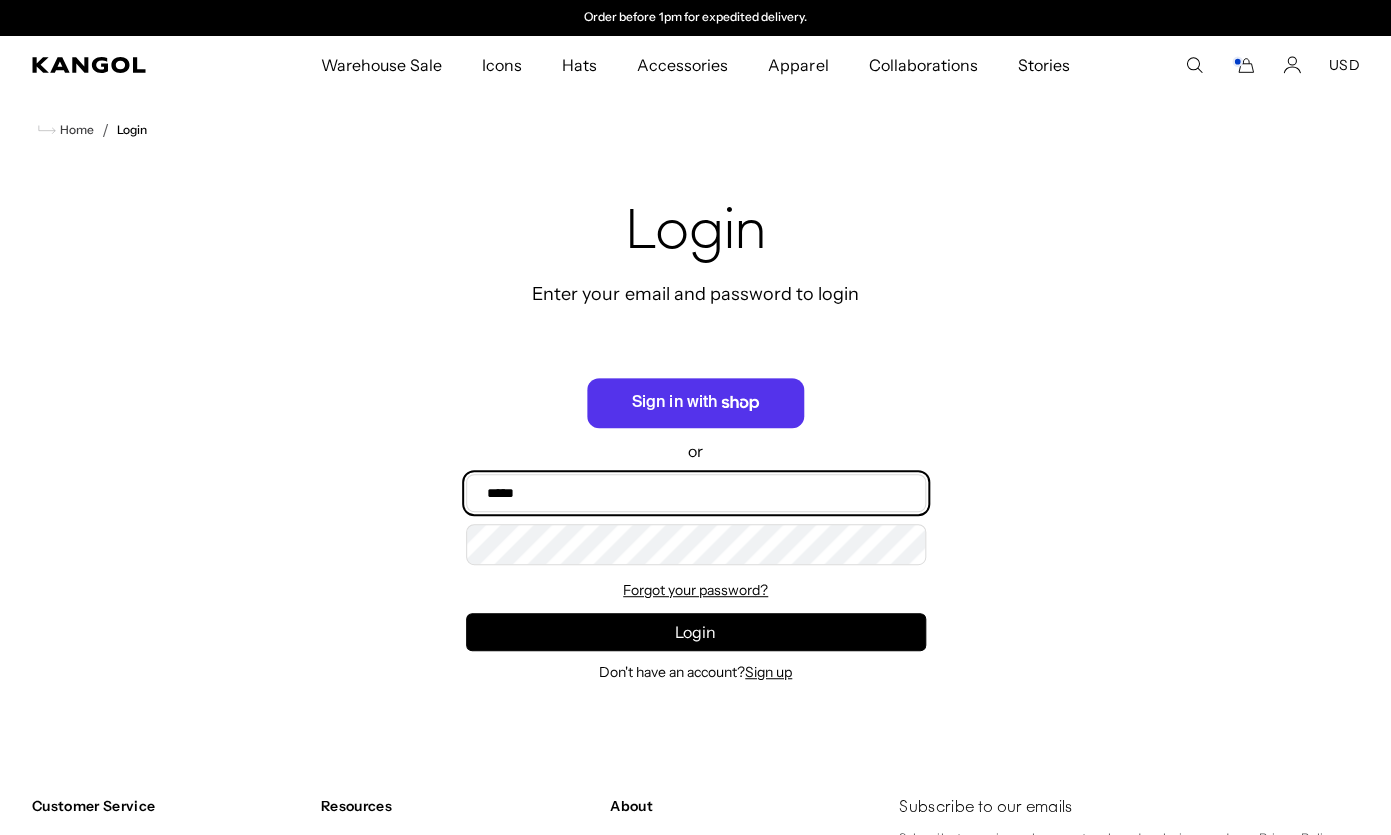 click on "Email" at bounding box center [696, 493] 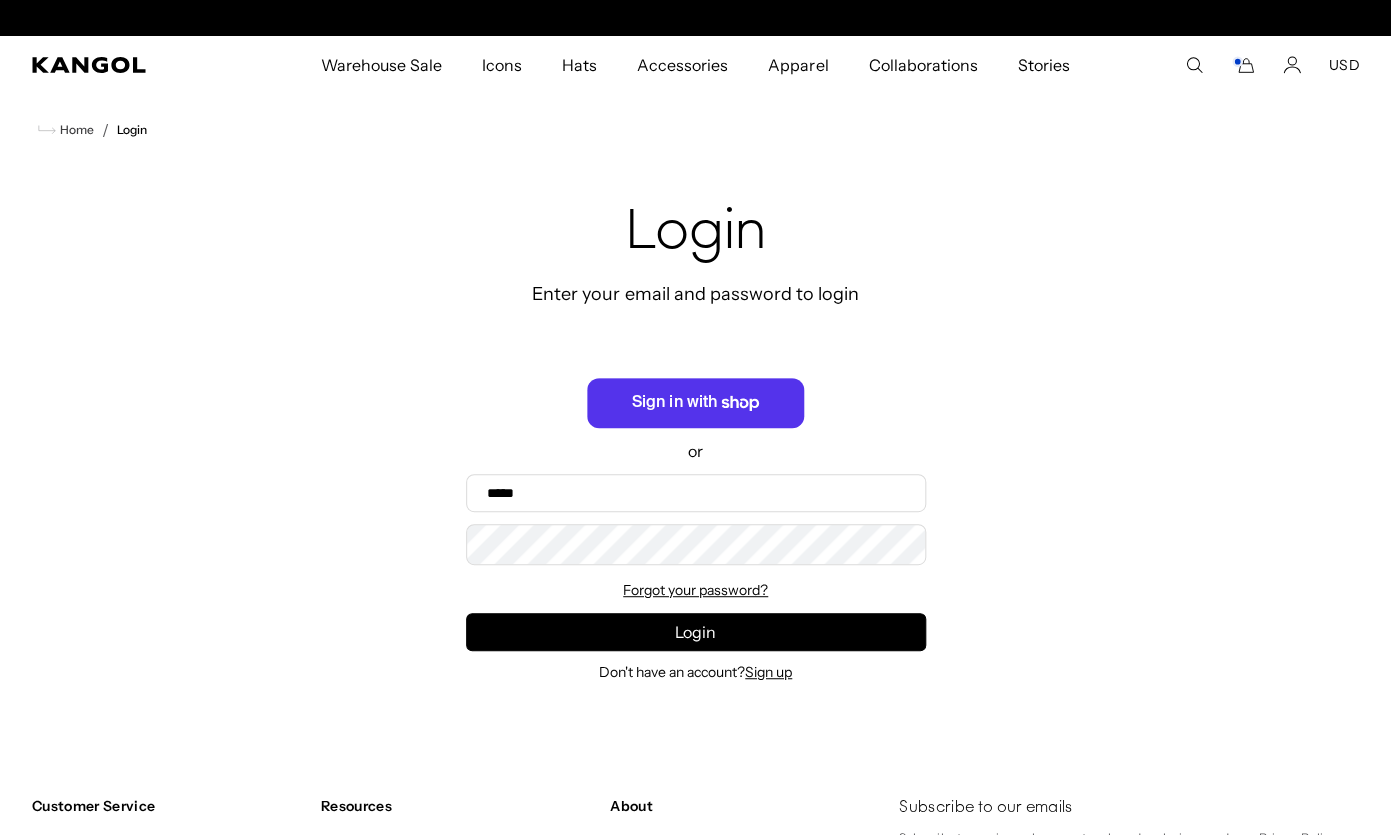 click on "Warehouse Sale
Warehouse Sale
Limited Time: Select Spring Styles on Sale
Sale Hats
Sale Accessories
Icons
Icons" at bounding box center [695, 65] 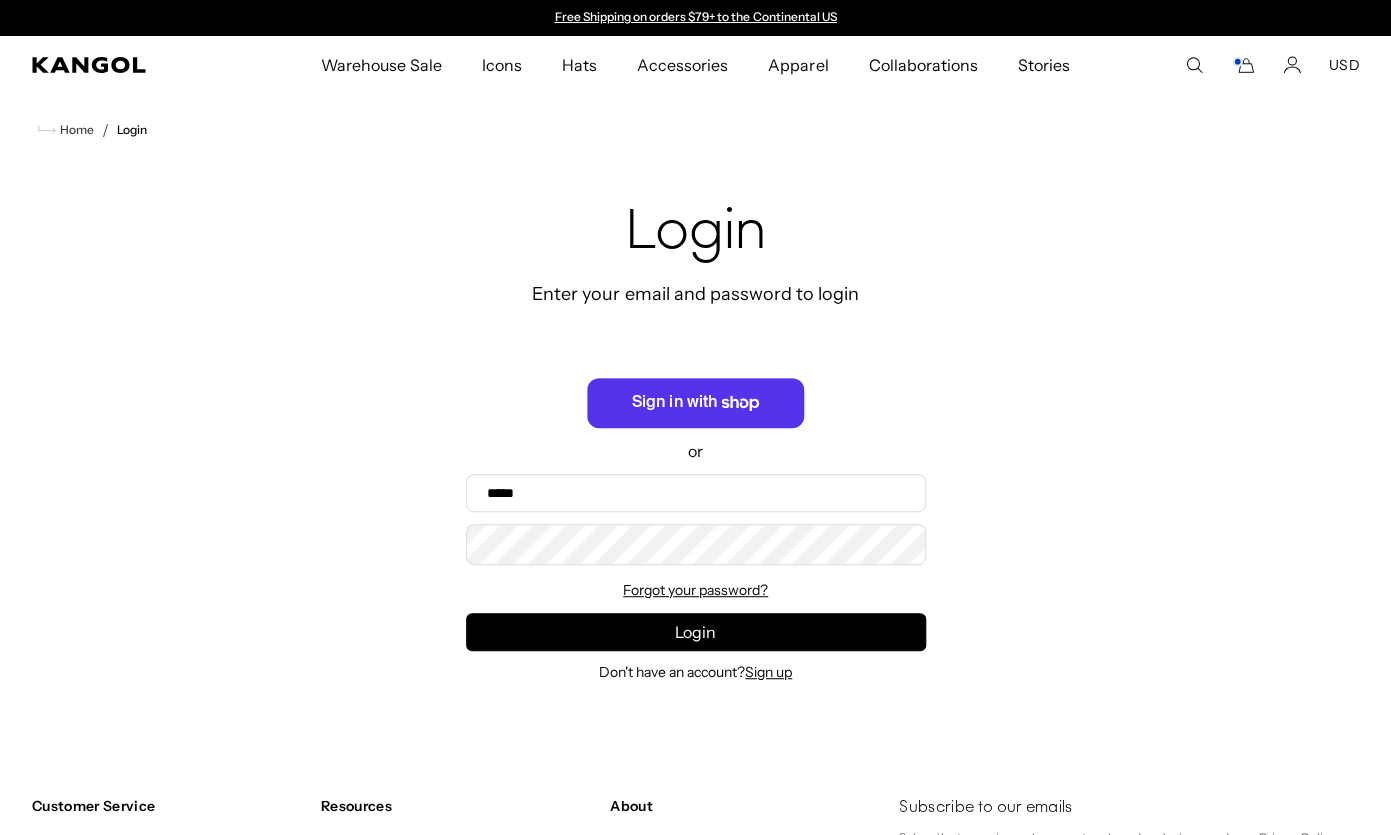 click on "USD" at bounding box center [1344, 65] 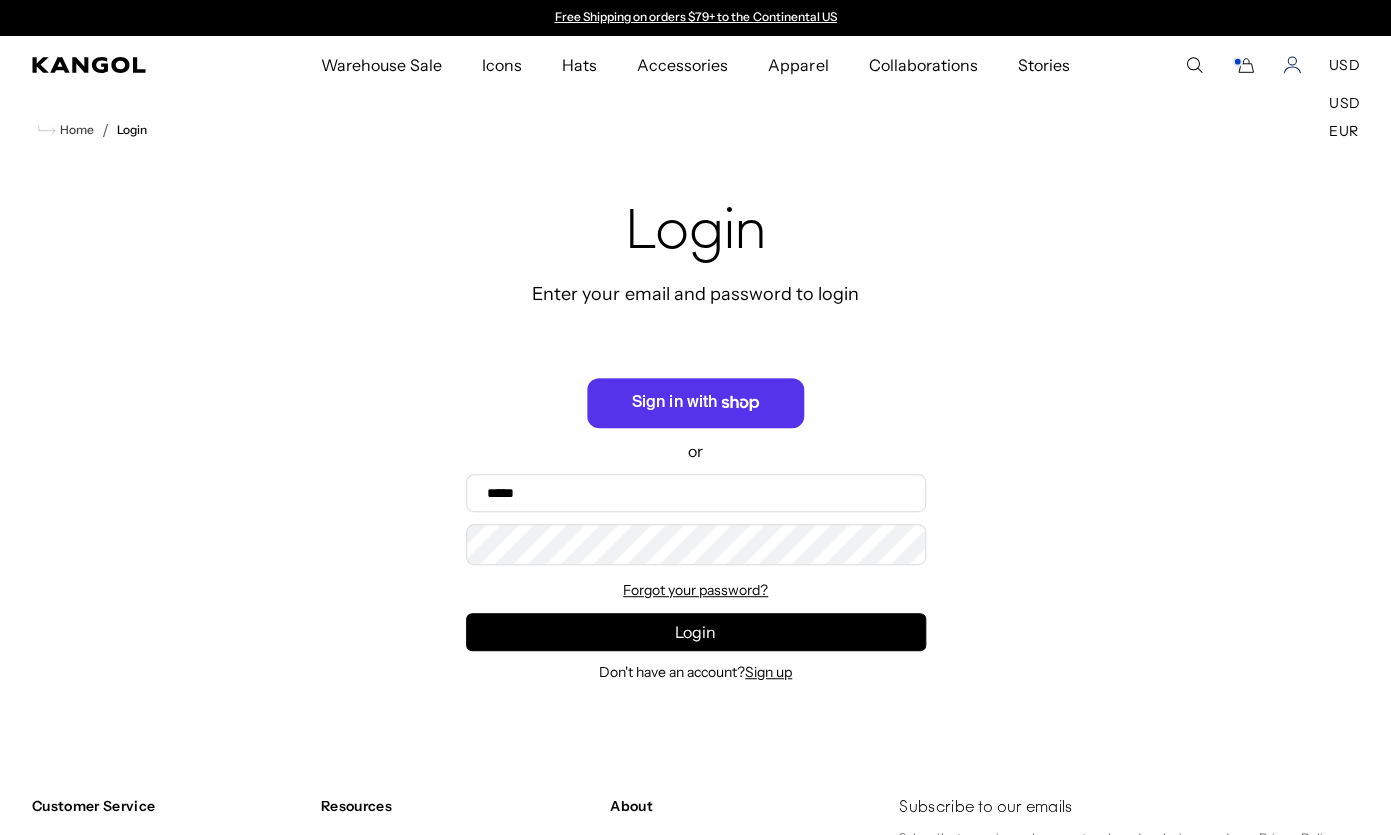 click 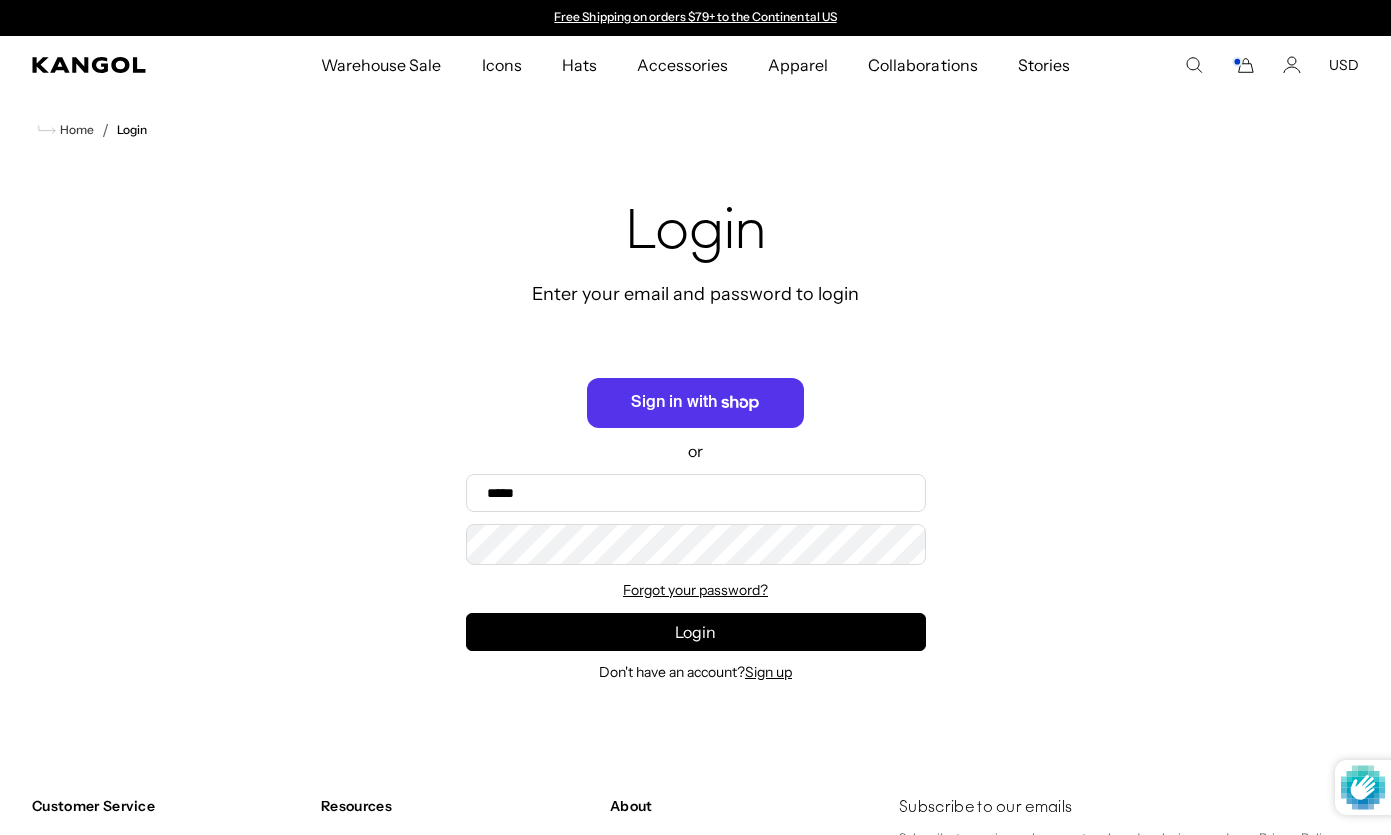 scroll, scrollTop: 0, scrollLeft: 0, axis: both 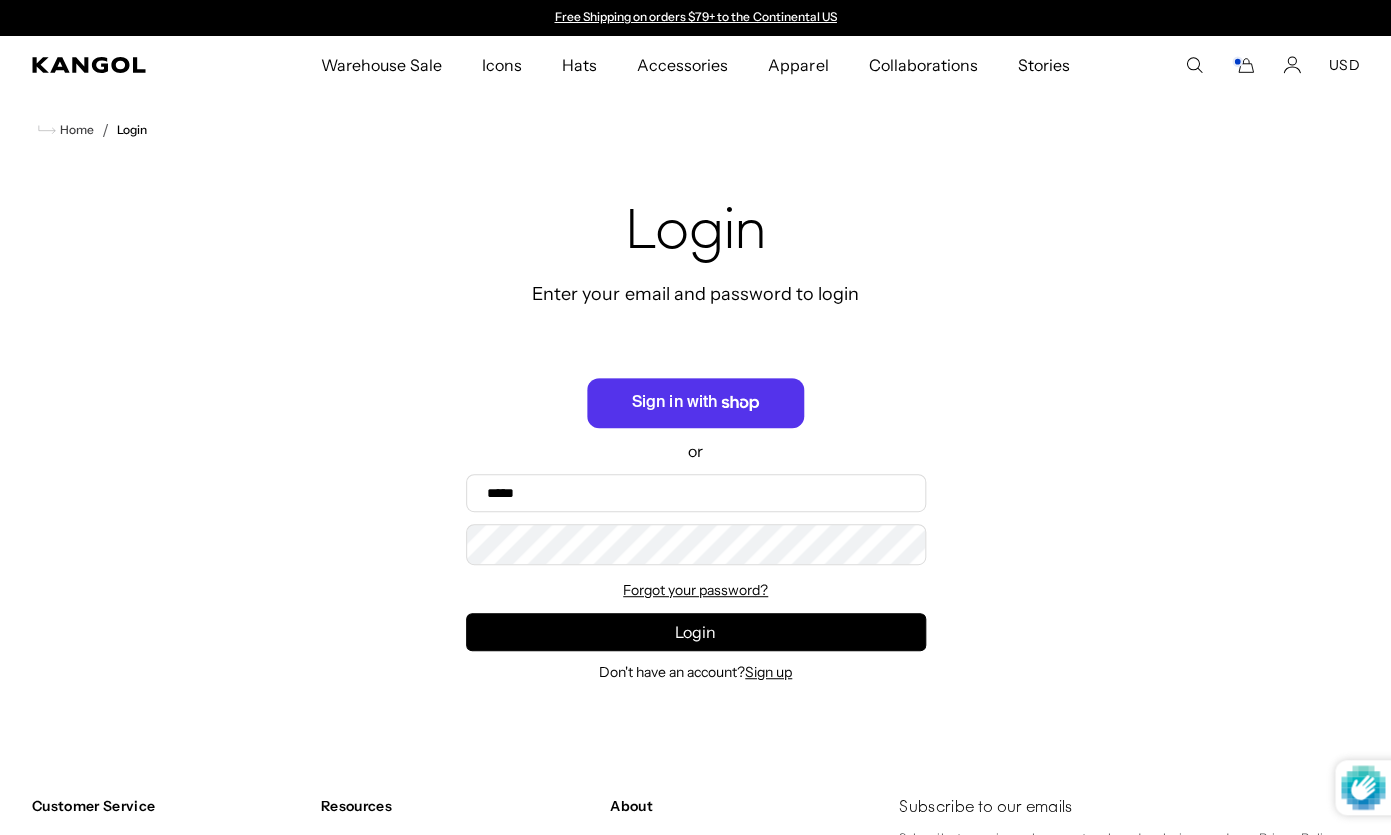 click on "Email" at bounding box center [696, 493] 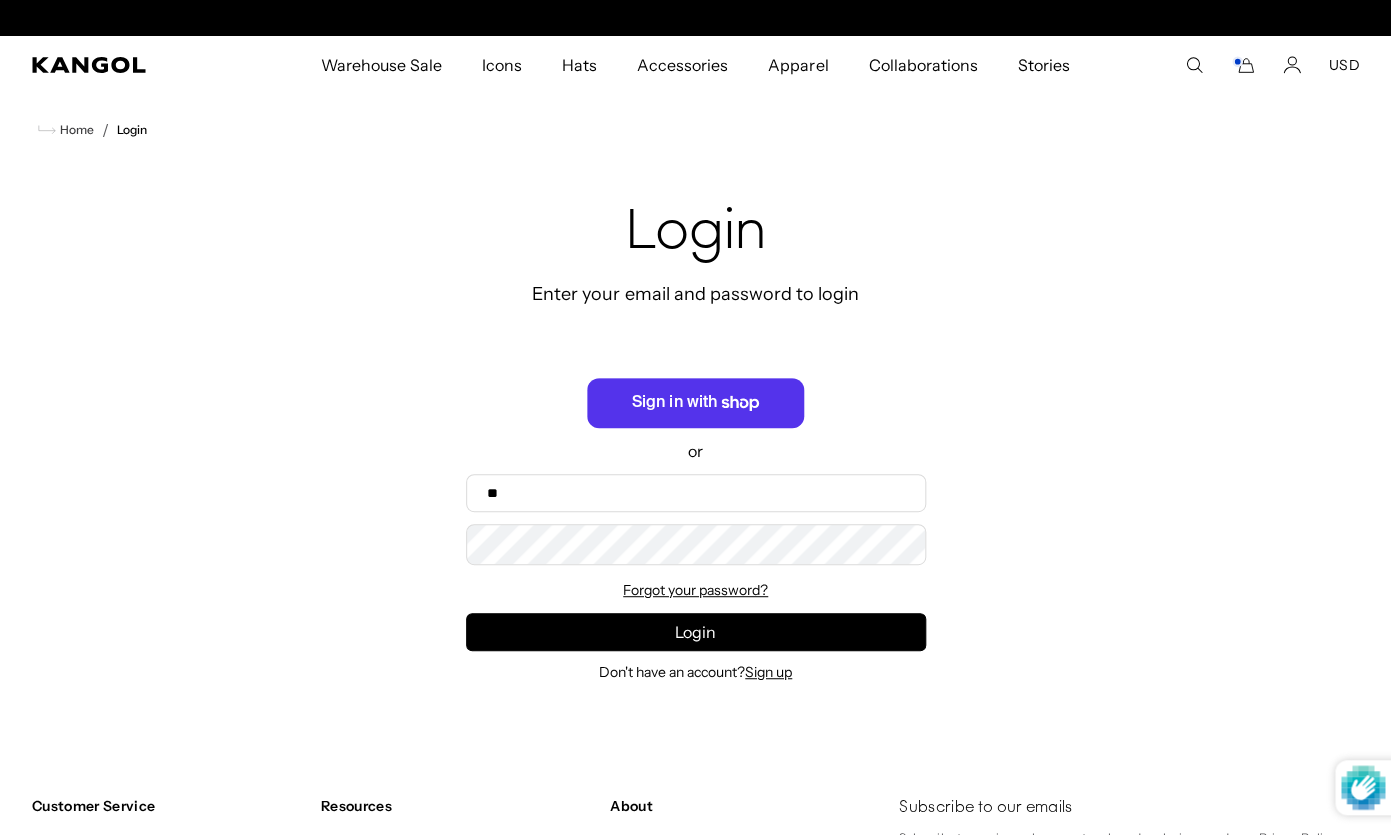 scroll, scrollTop: 0, scrollLeft: 412, axis: horizontal 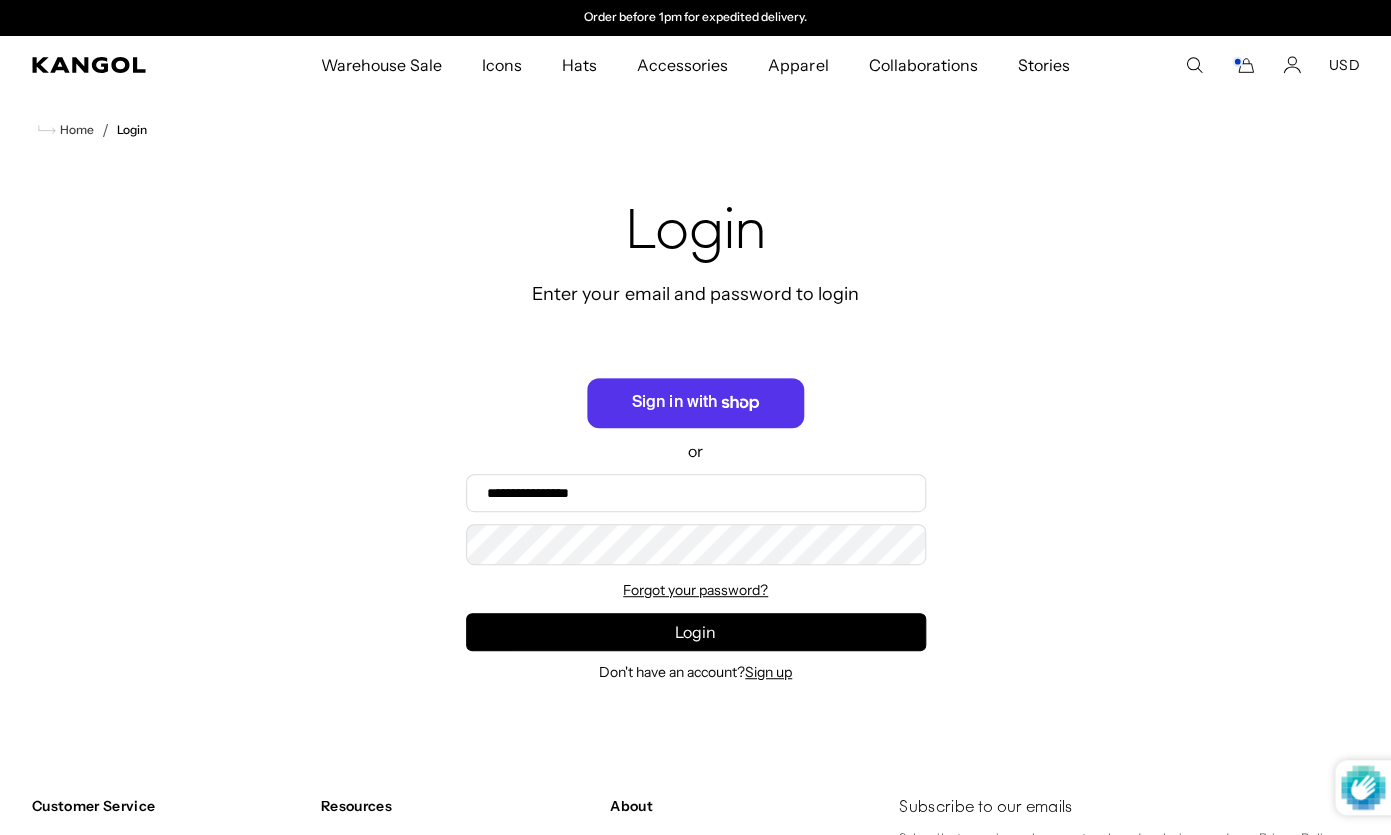 type on "**********" 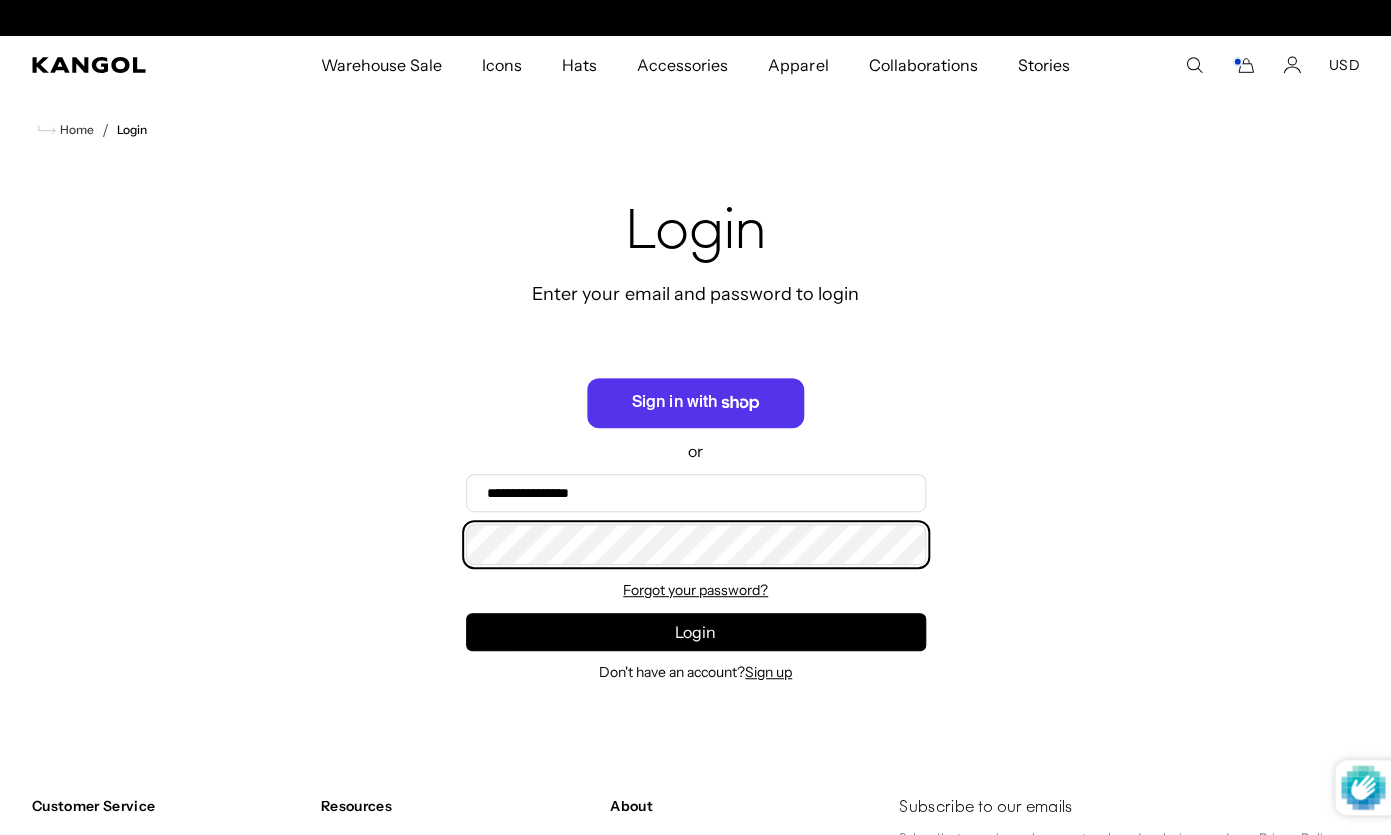 scroll, scrollTop: 0, scrollLeft: 0, axis: both 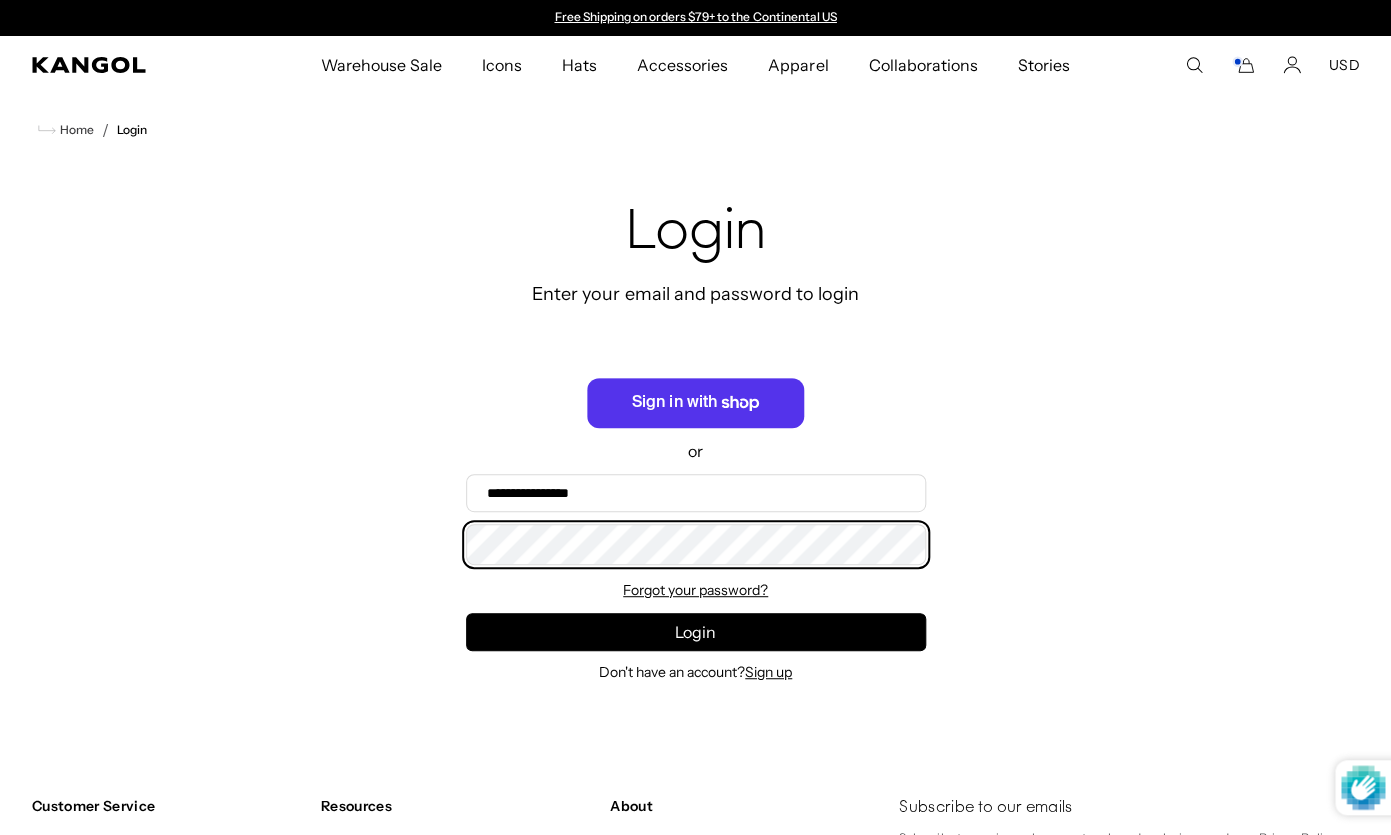 click on "Login" at bounding box center [696, 632] 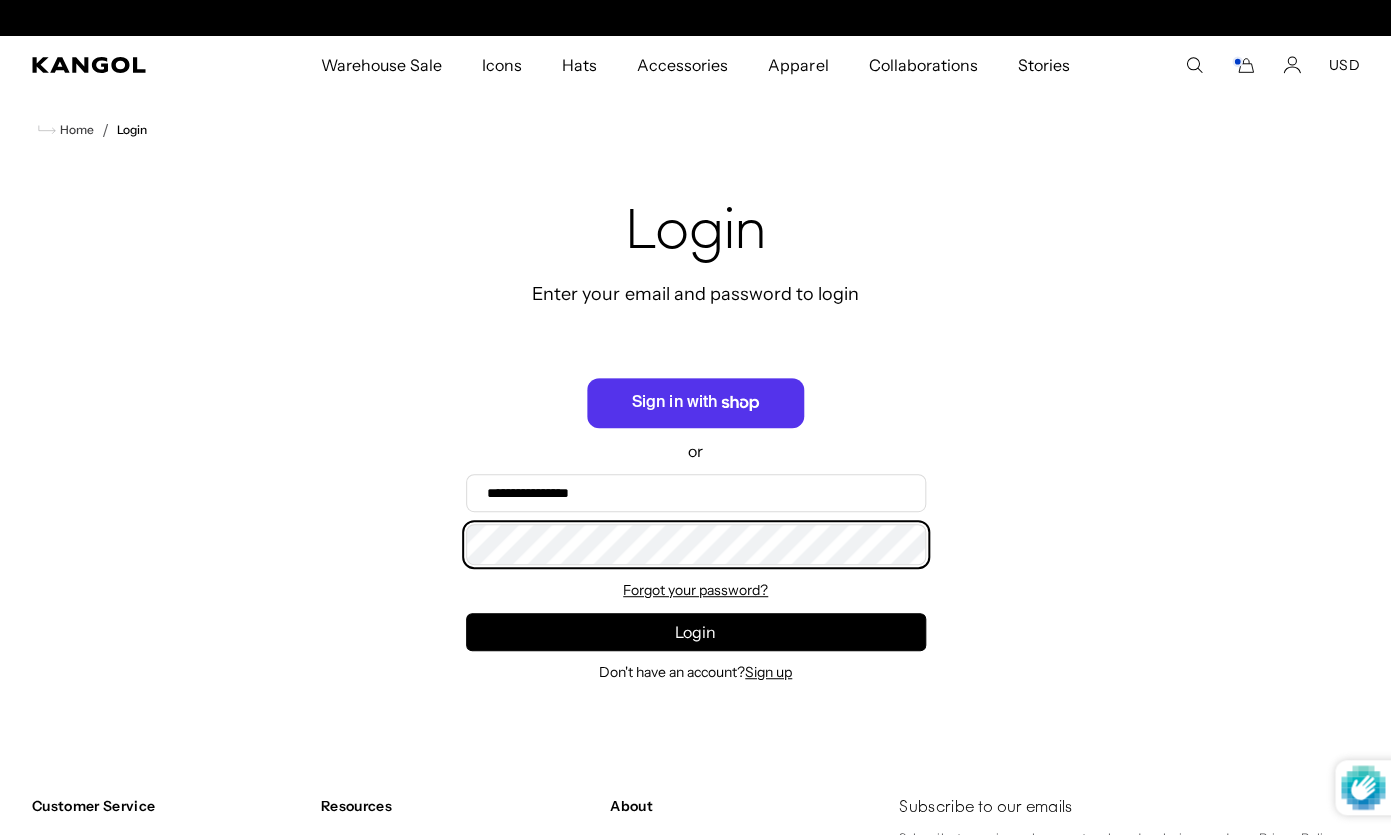 scroll, scrollTop: 0, scrollLeft: 412, axis: horizontal 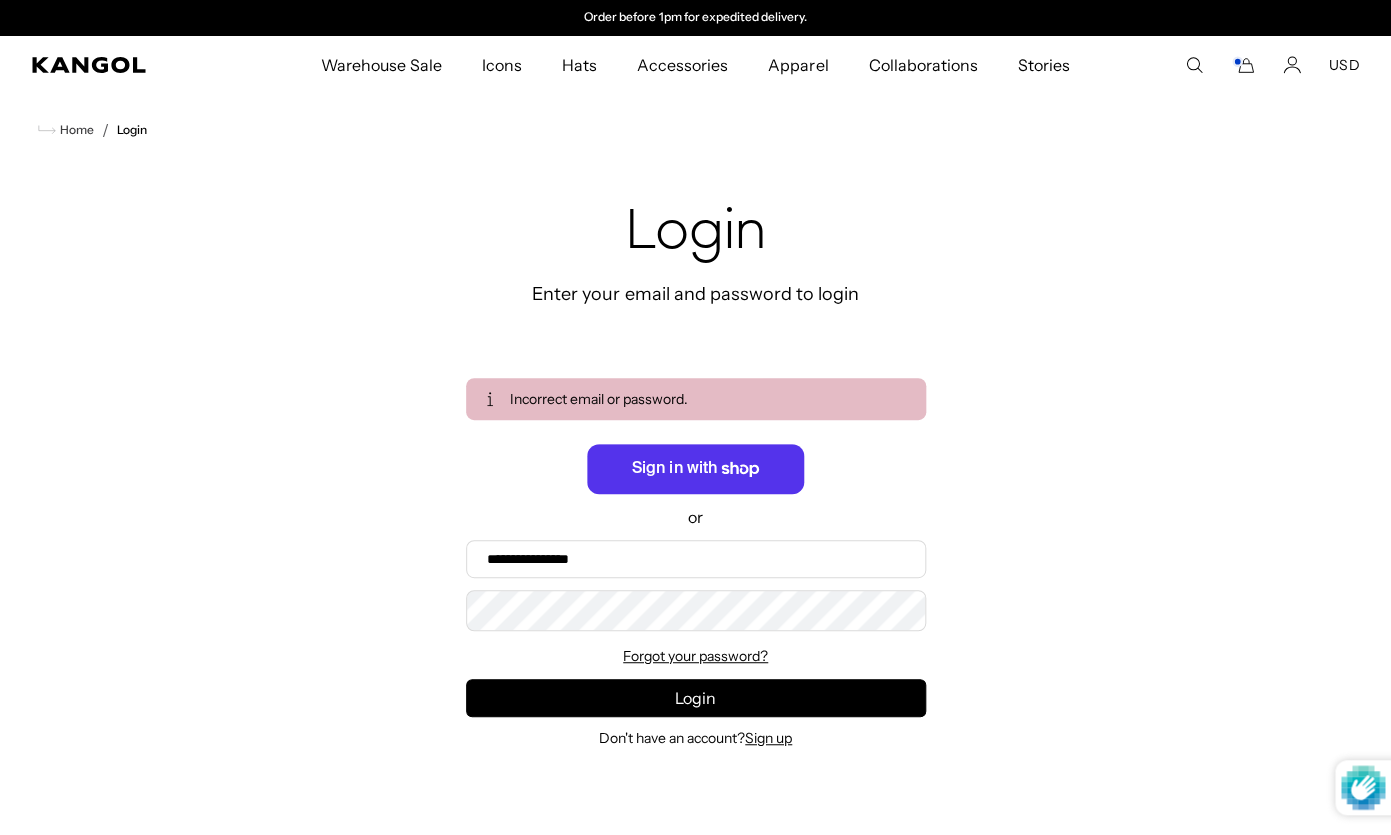 click on "**********" at bounding box center (695, 474) 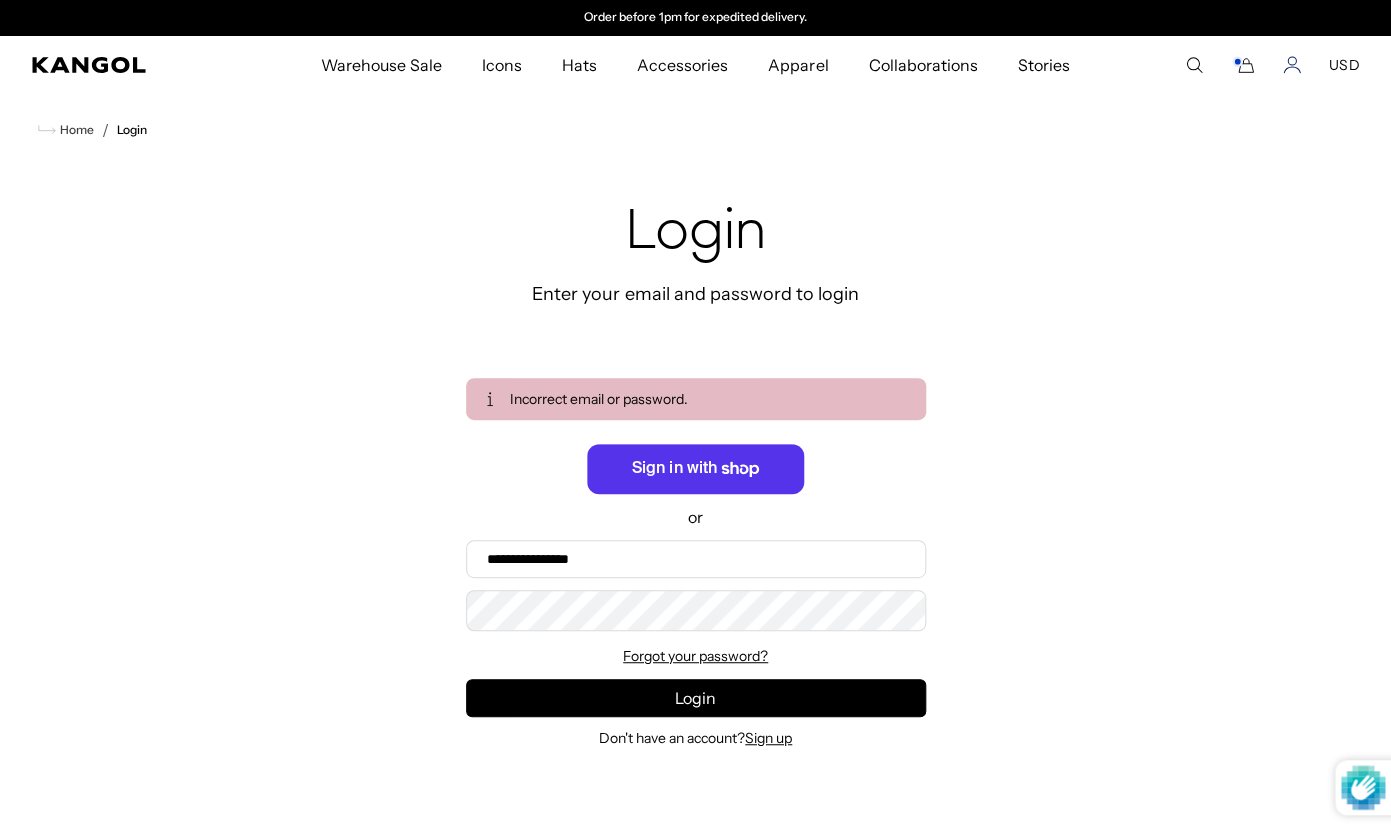 click 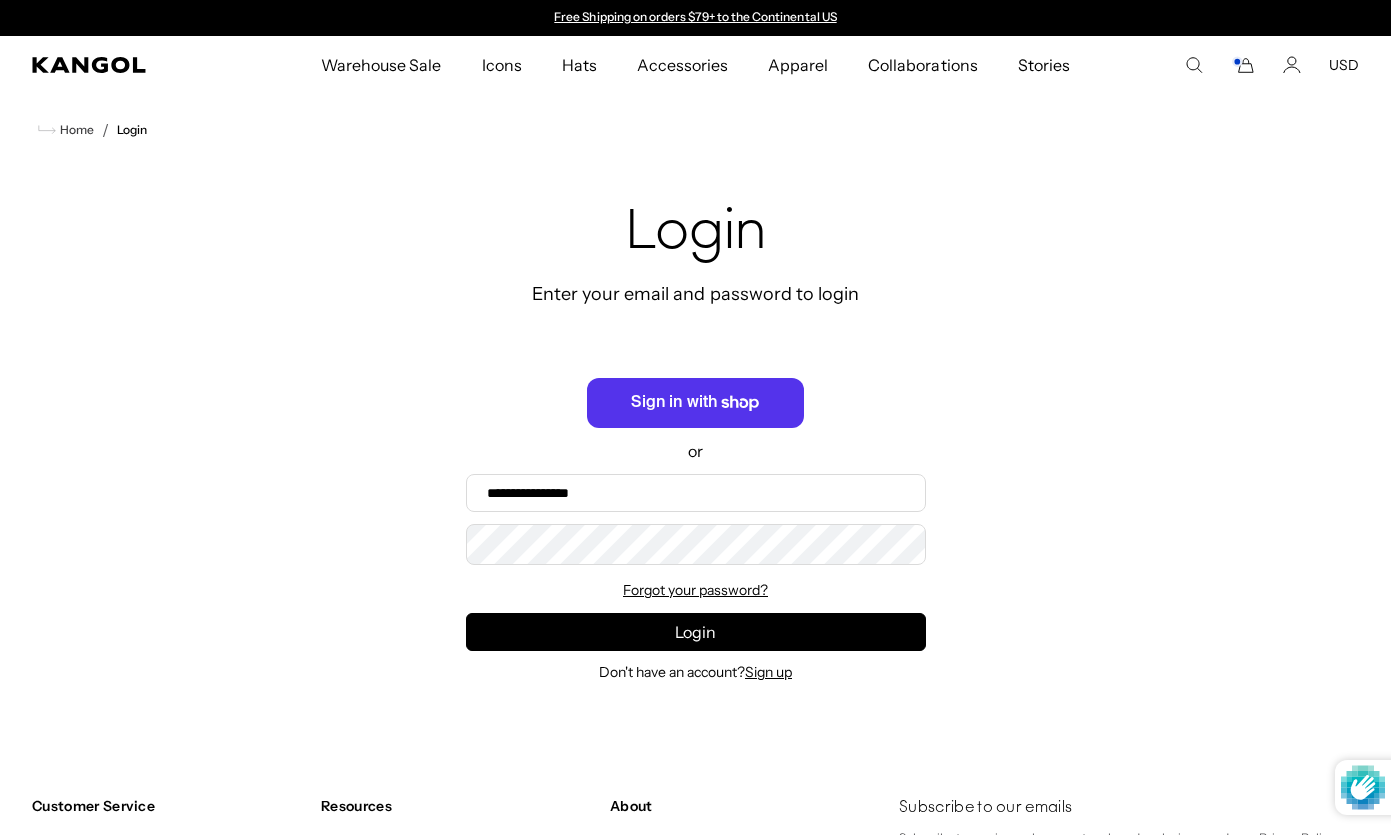 scroll, scrollTop: 0, scrollLeft: 0, axis: both 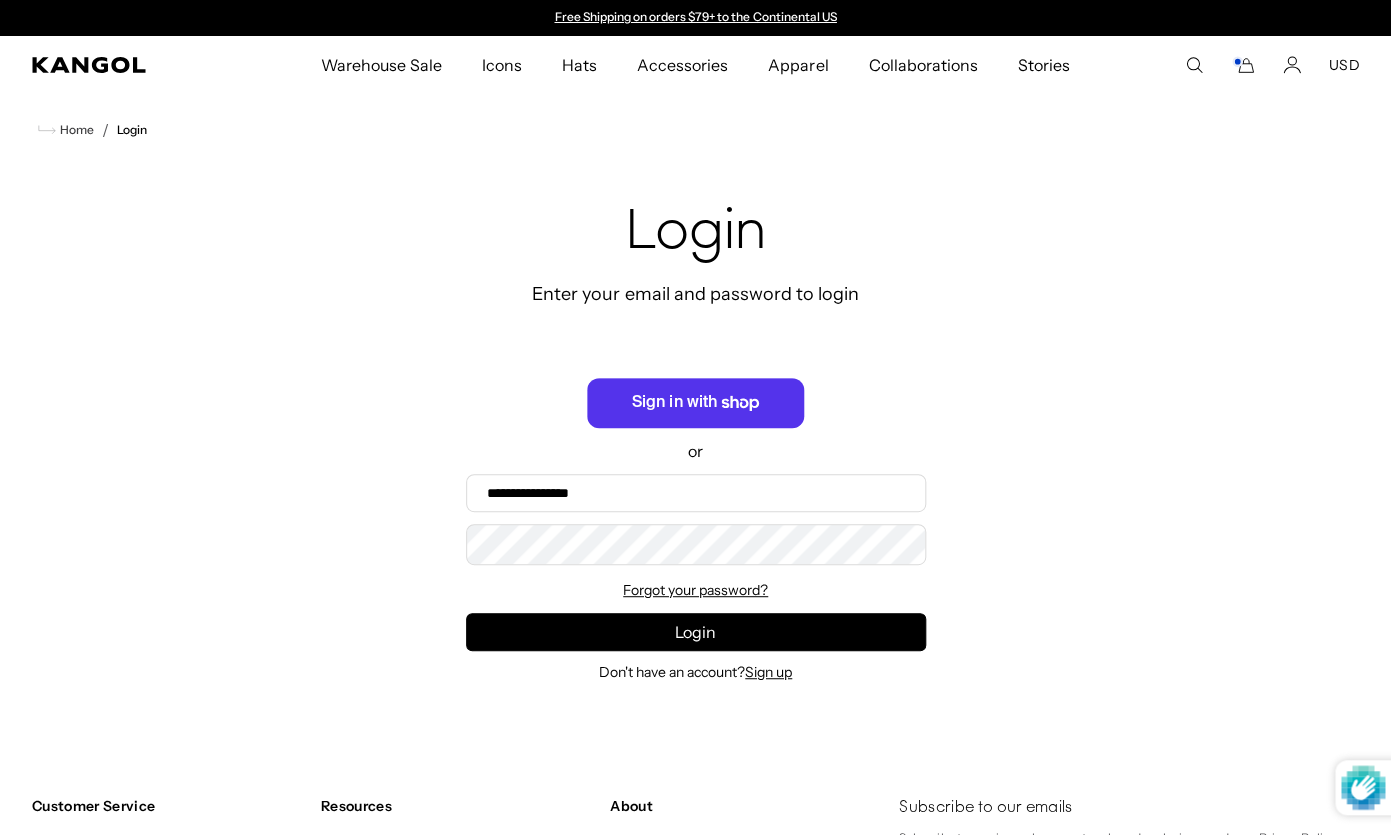 click on "Email" at bounding box center (0, 0) 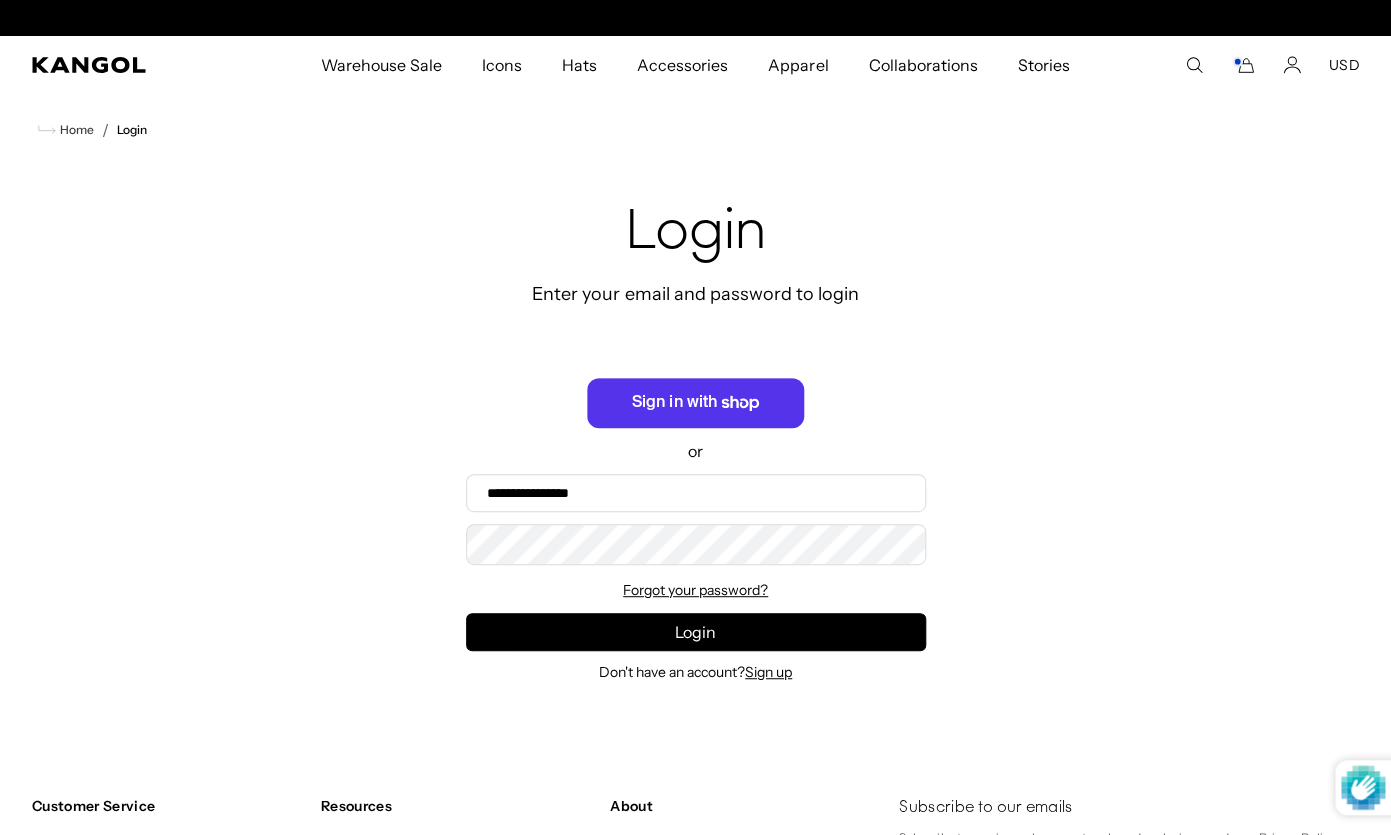 scroll, scrollTop: 0, scrollLeft: 412, axis: horizontal 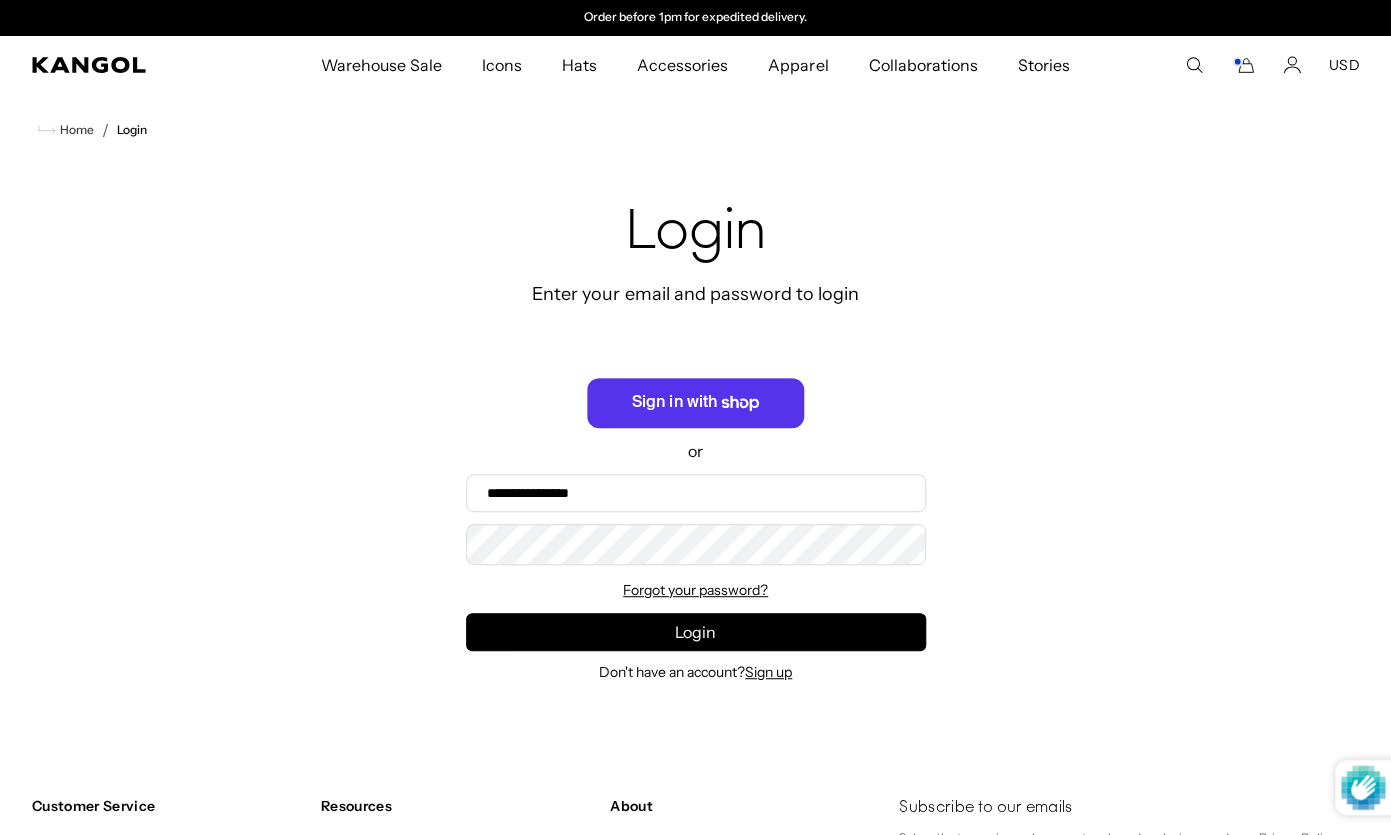 type on "**********" 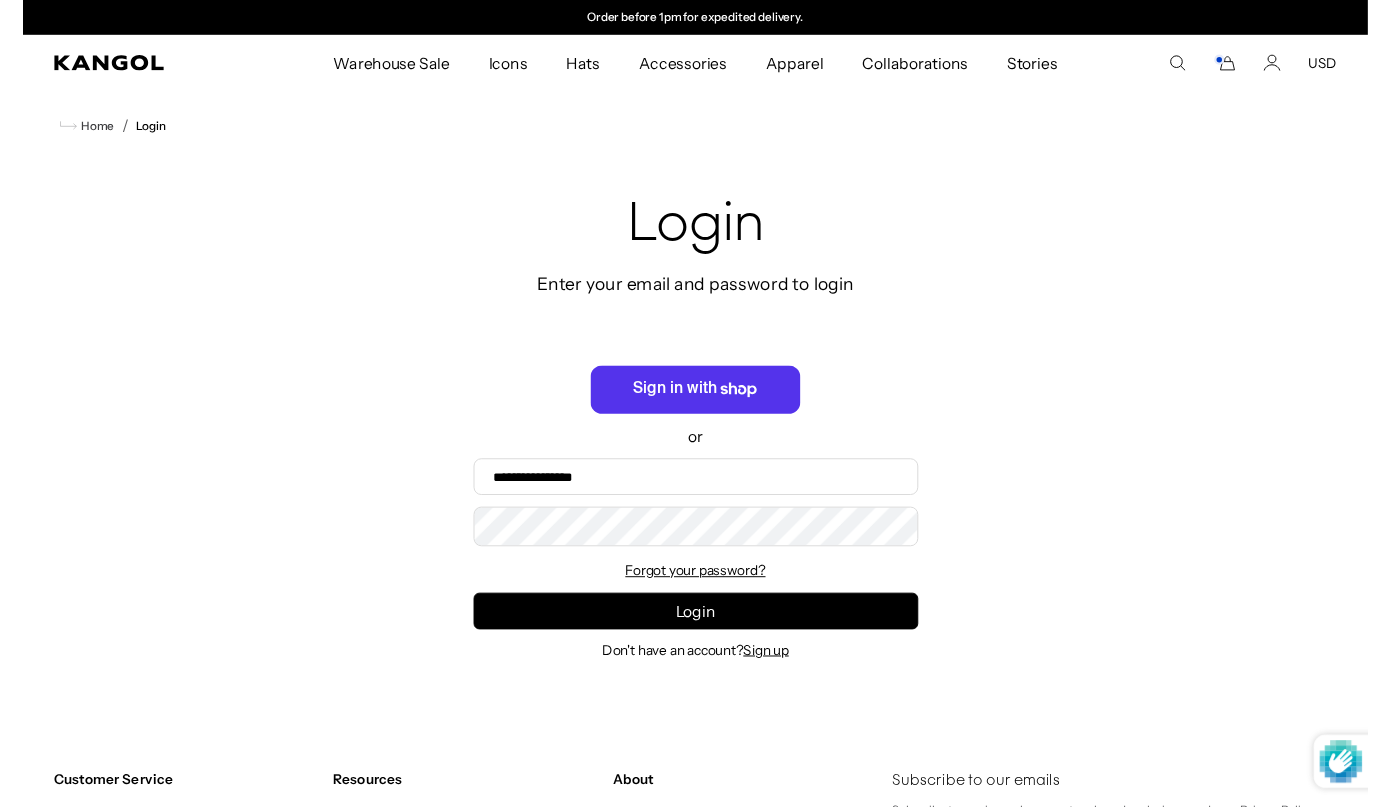 scroll, scrollTop: 0, scrollLeft: 0, axis: both 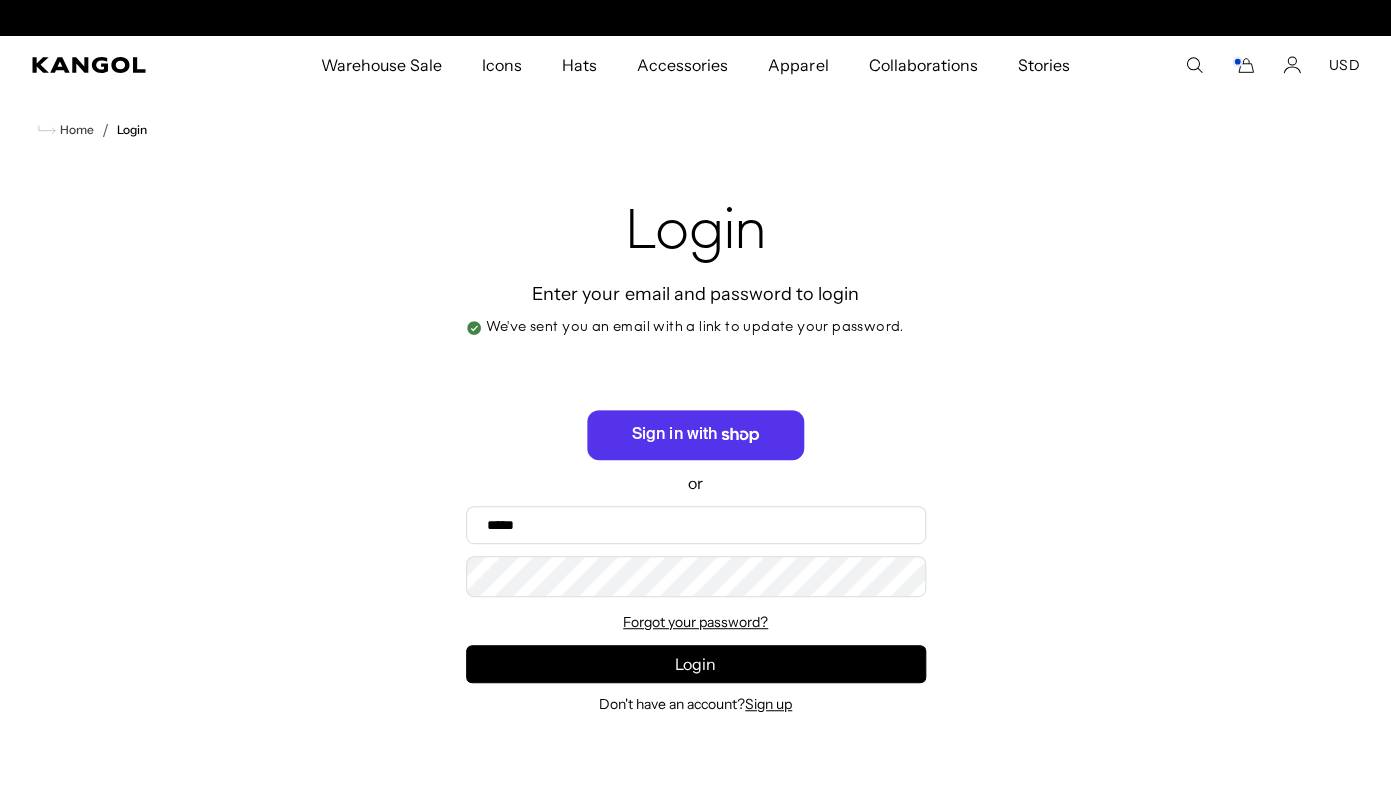 type on "**********" 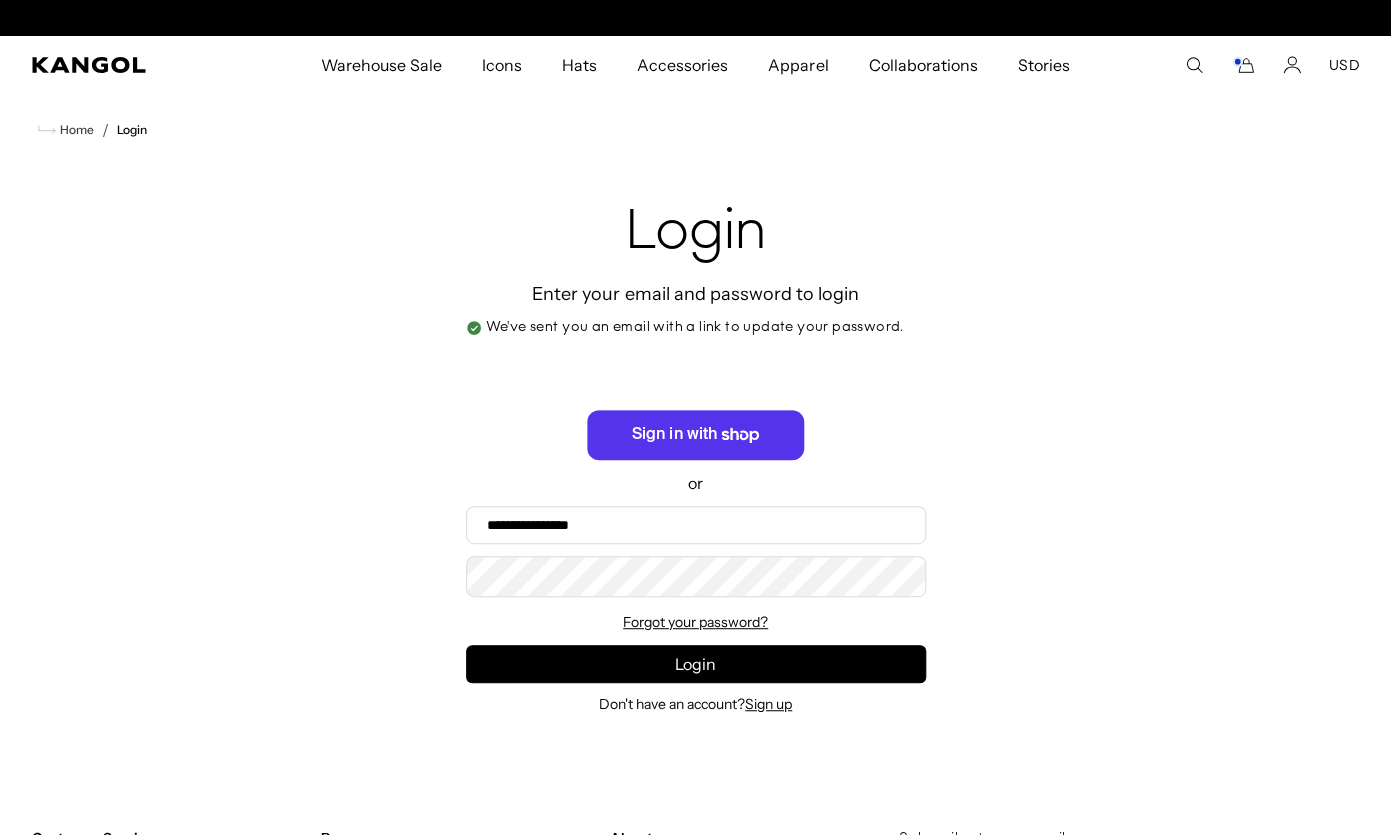 scroll, scrollTop: 0, scrollLeft: 412, axis: horizontal 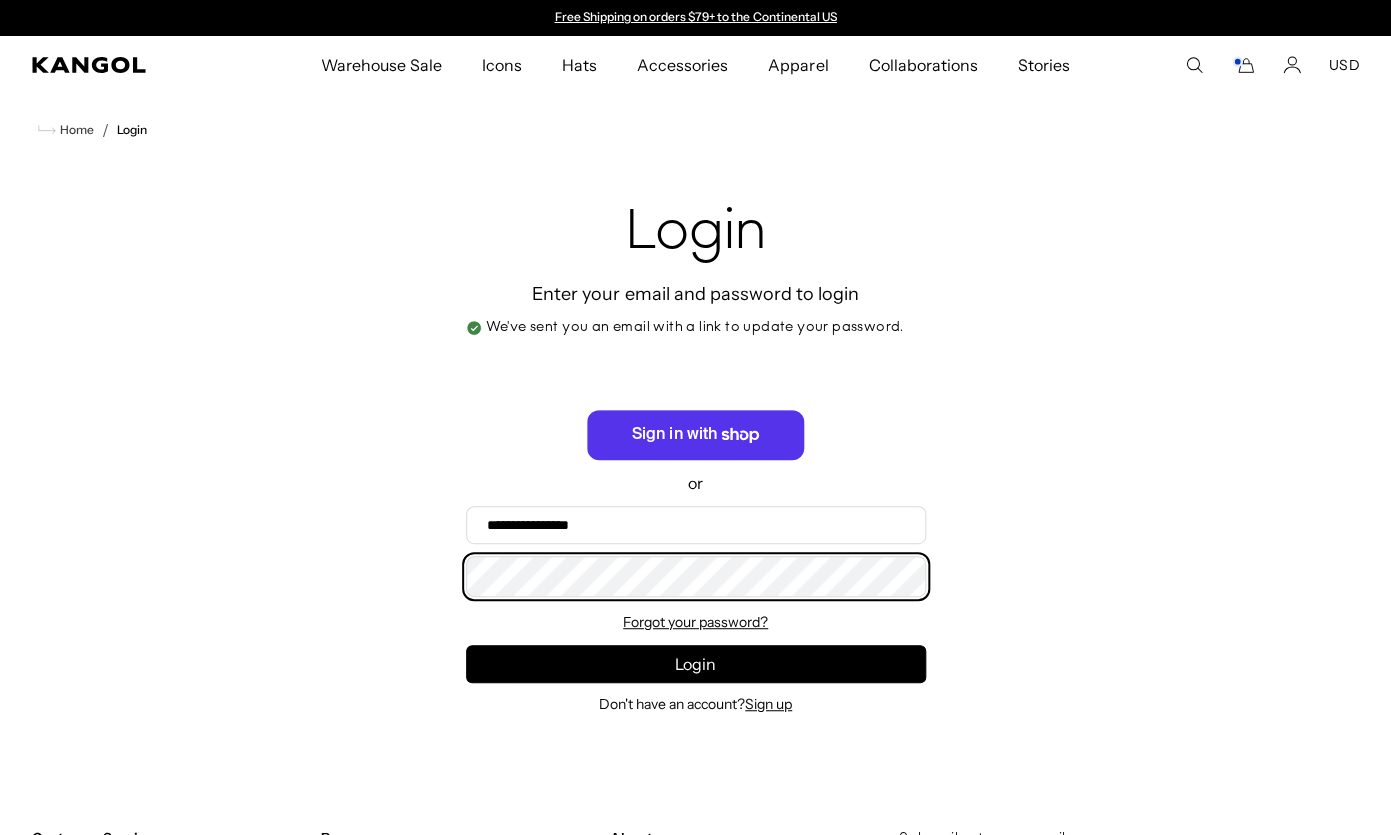 click on "Login" at bounding box center [696, 664] 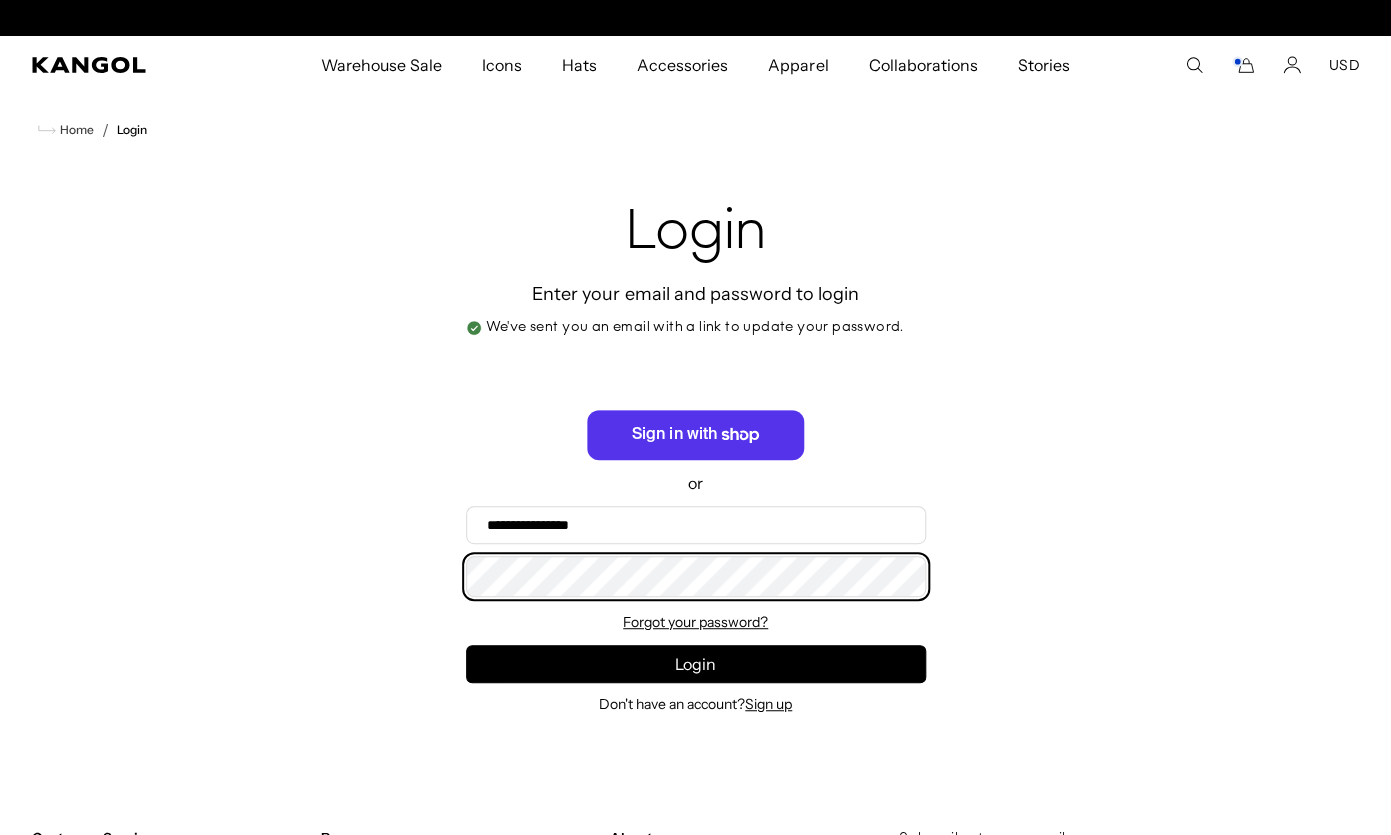 scroll, scrollTop: 0, scrollLeft: 412, axis: horizontal 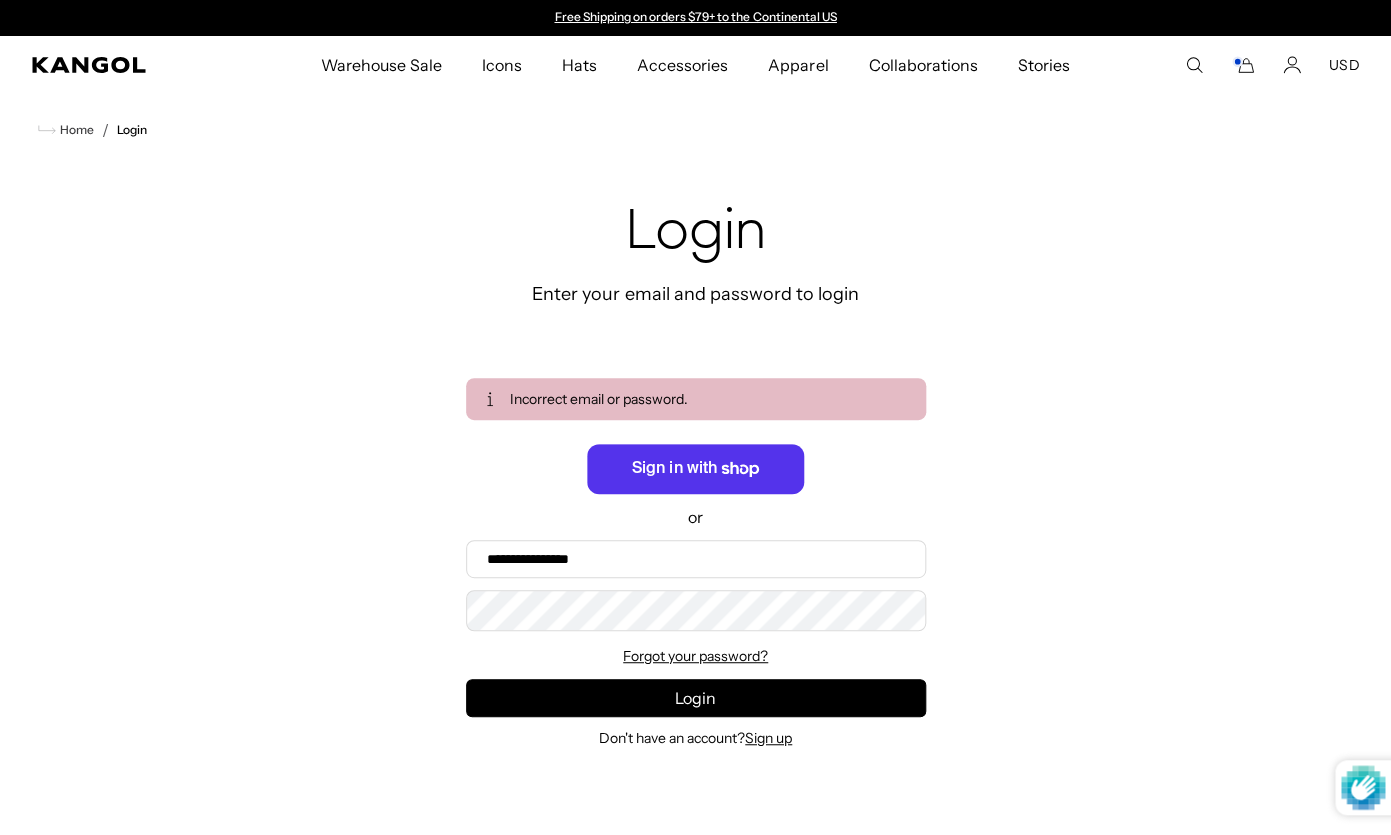 click on "Login" at bounding box center [696, 698] 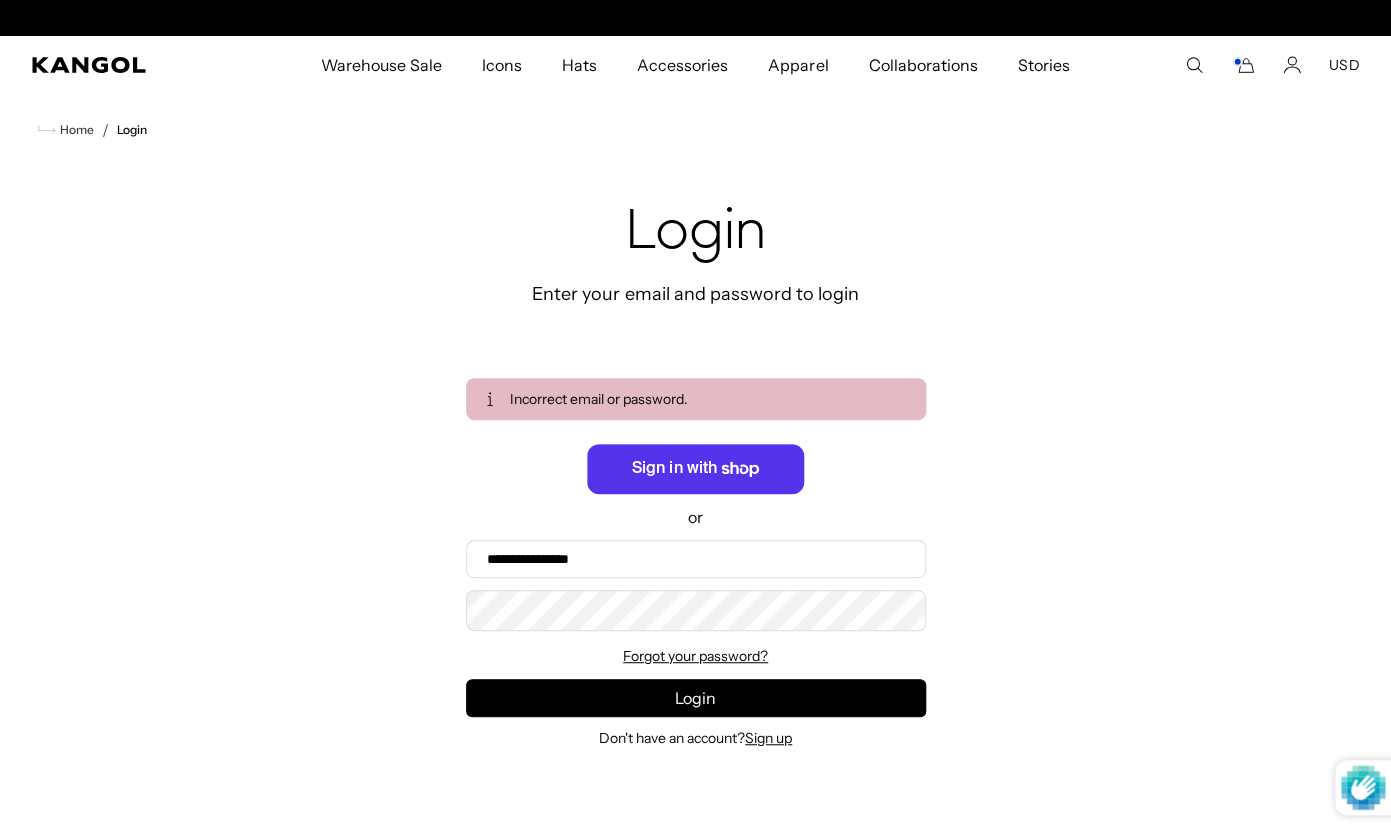 scroll, scrollTop: 0, scrollLeft: 412, axis: horizontal 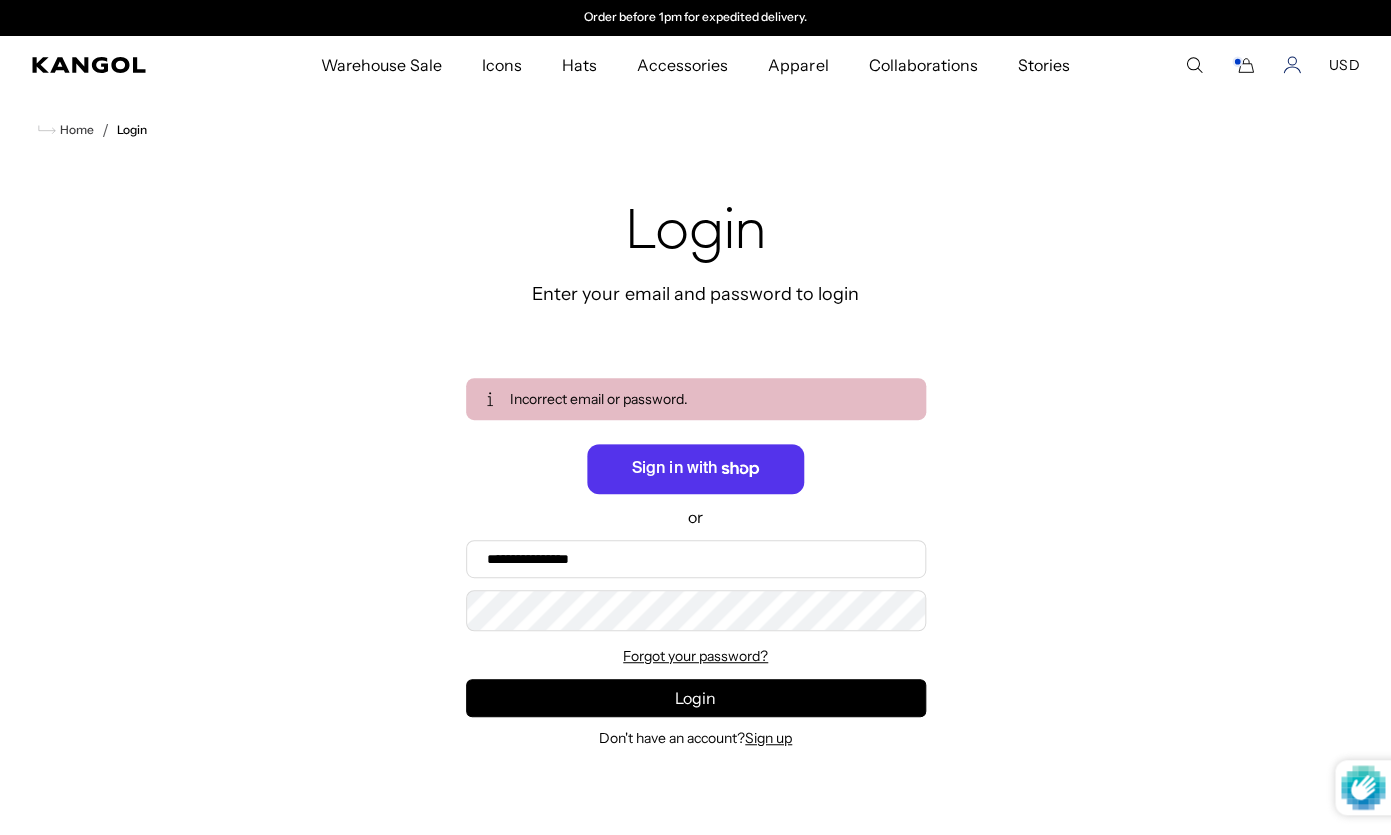 click 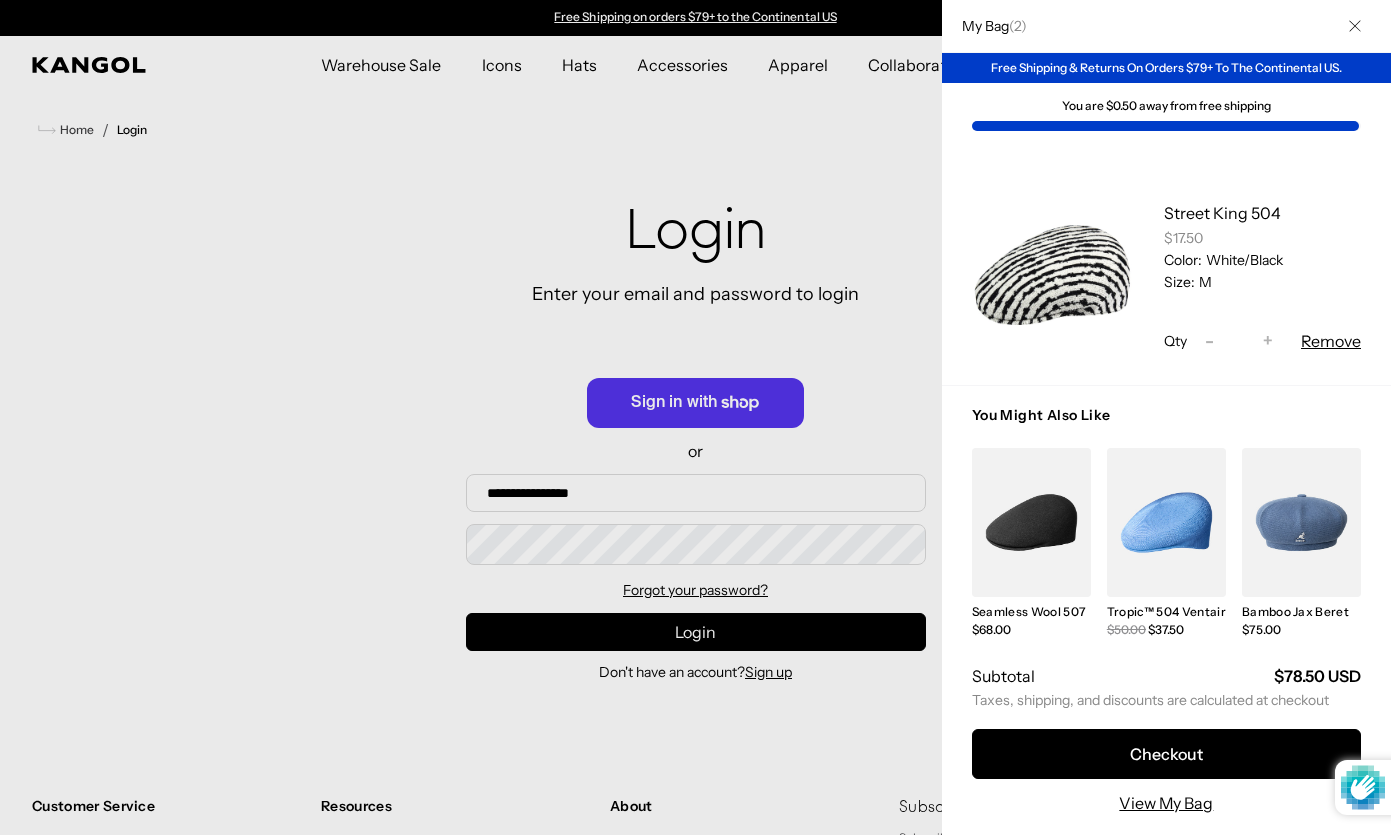 scroll, scrollTop: 0, scrollLeft: 0, axis: both 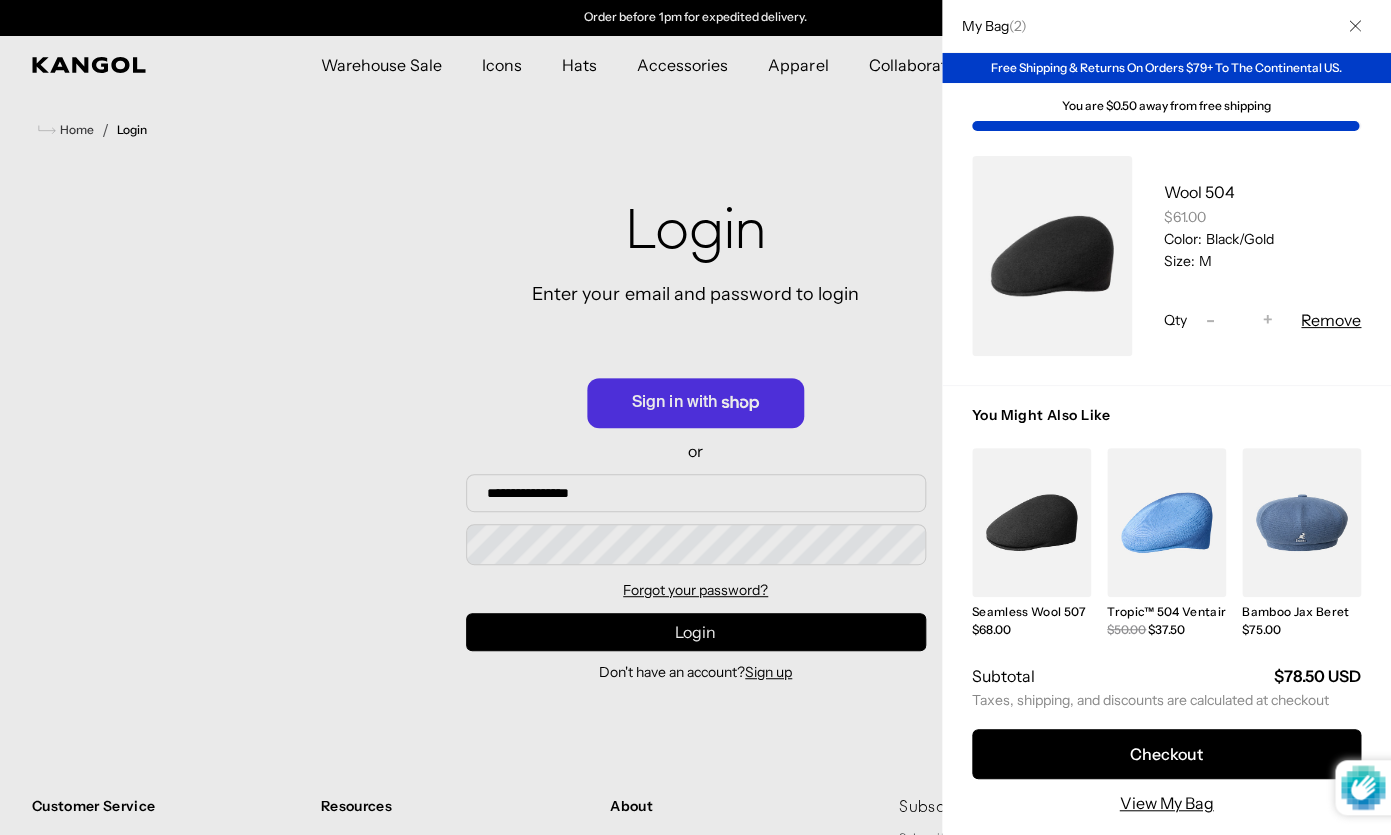 click on "Remove" at bounding box center (1331, 320) 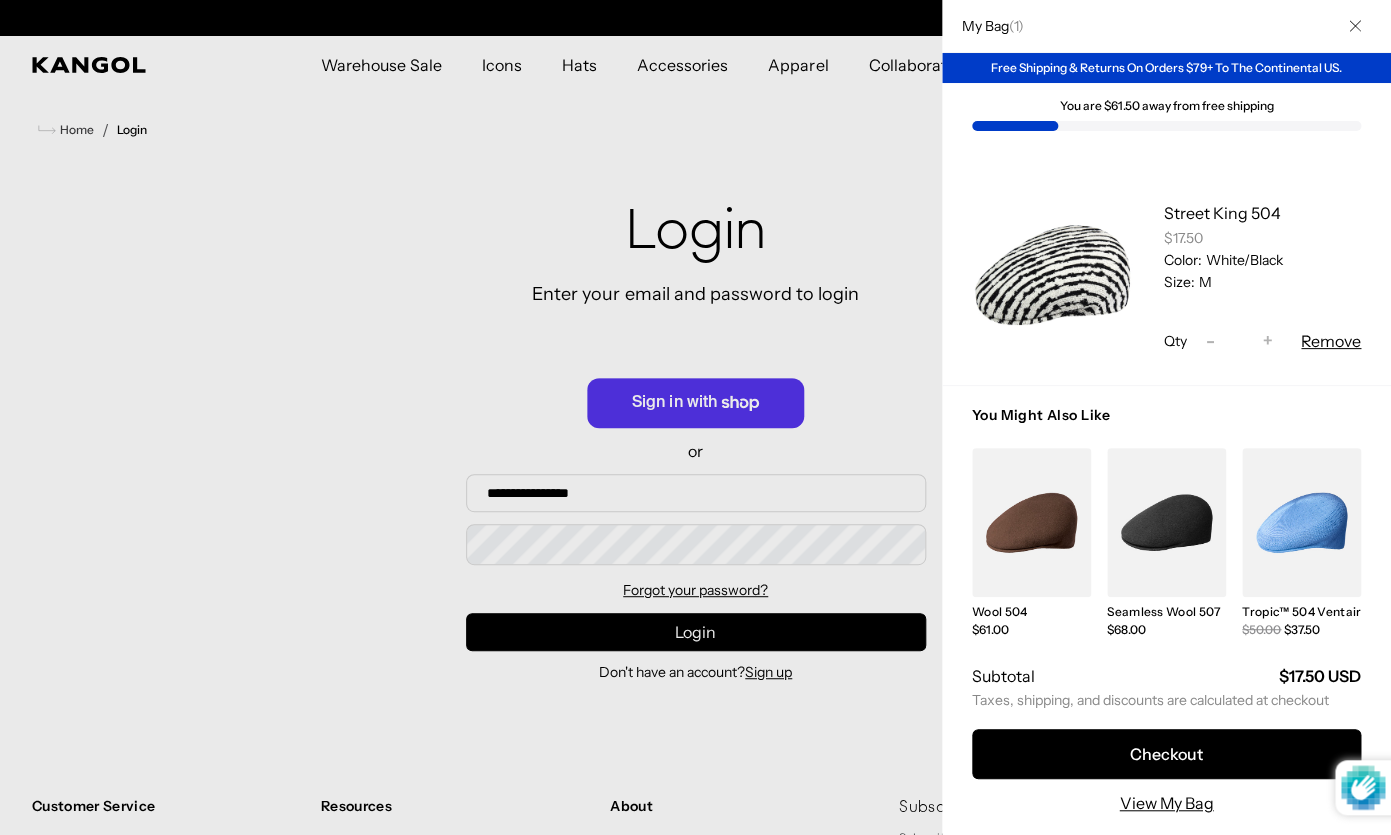scroll, scrollTop: 0, scrollLeft: 412, axis: horizontal 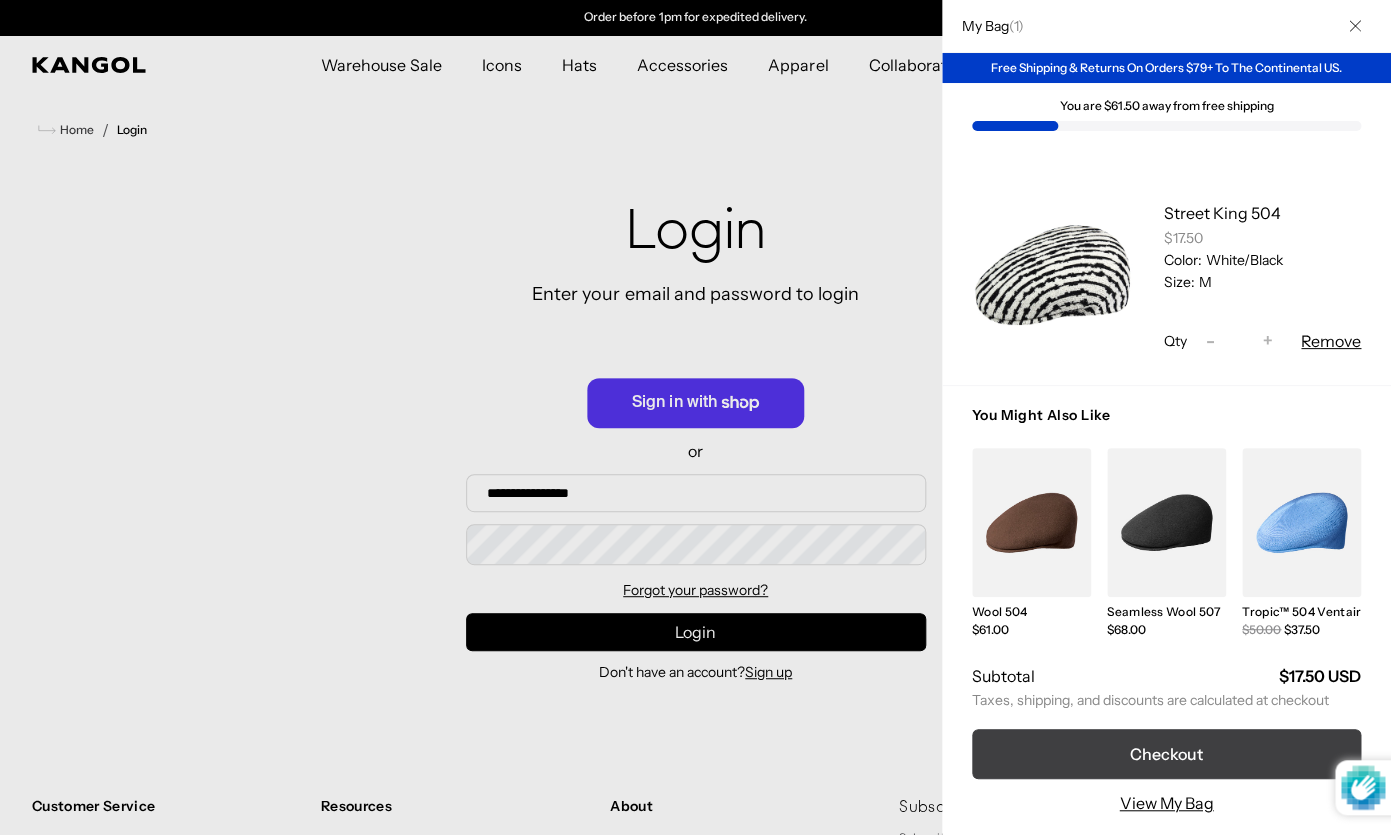 click on "Checkout" at bounding box center [1166, 754] 